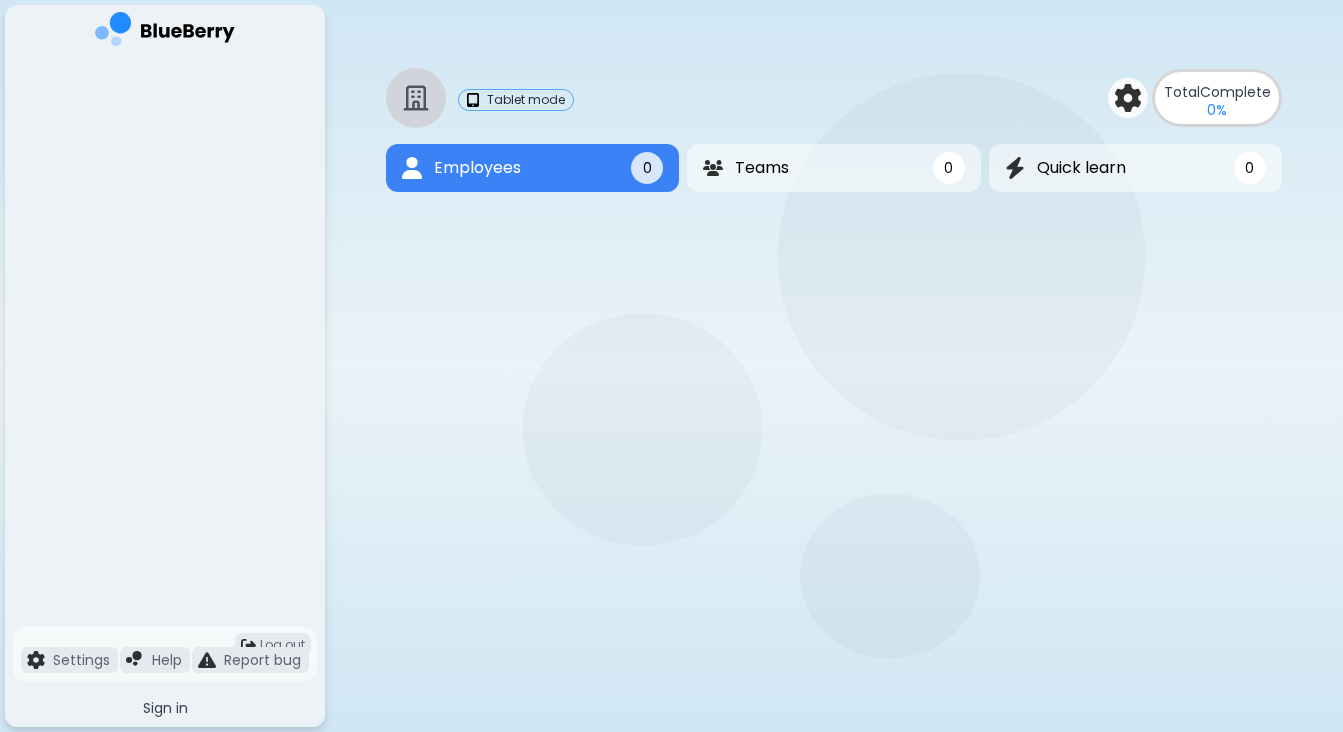 scroll, scrollTop: 0, scrollLeft: 0, axis: both 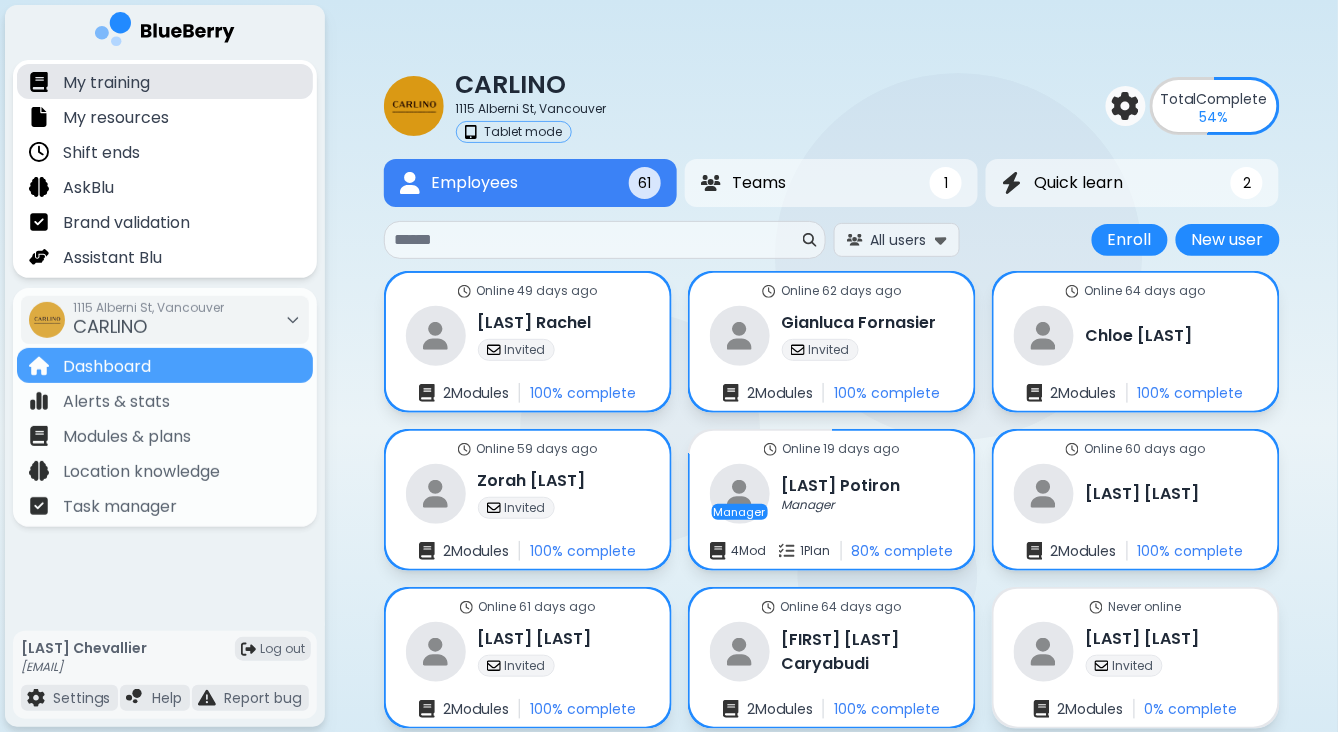 click on "My training" at bounding box center [106, 83] 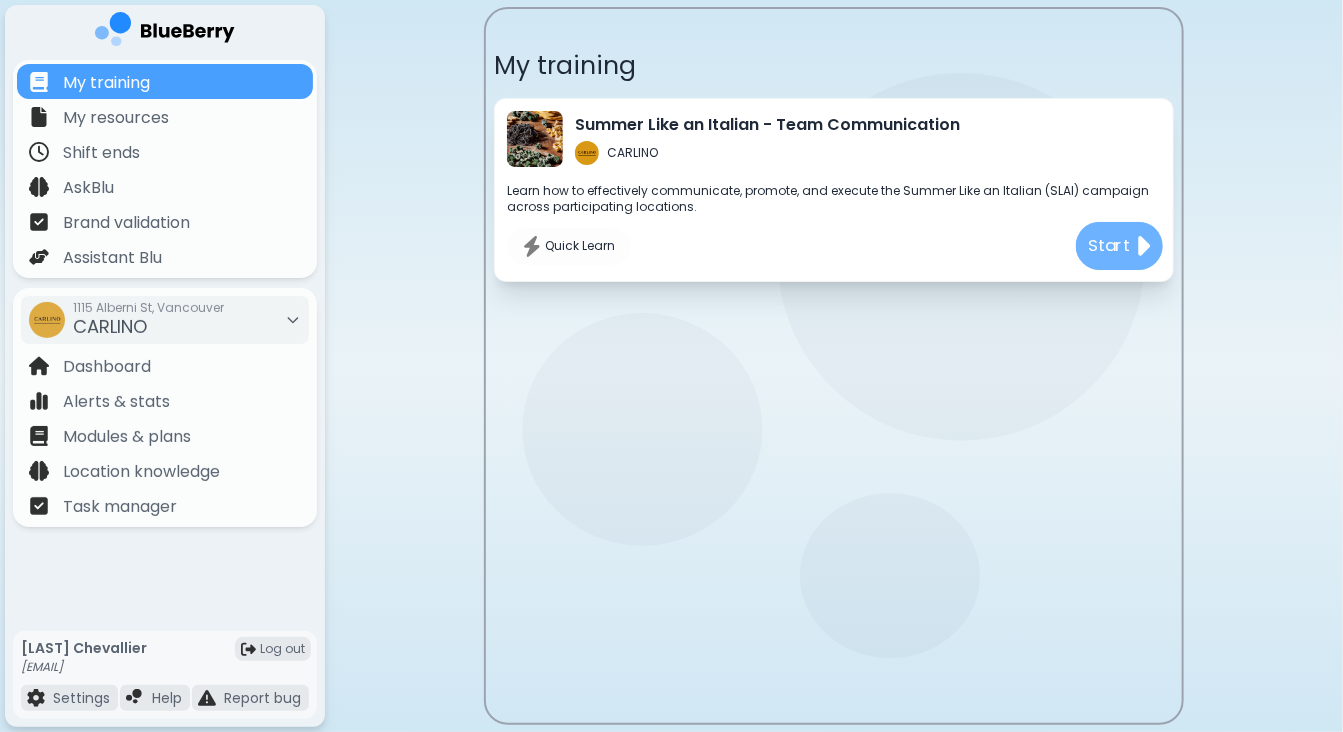 click on "Start" at bounding box center [1110, 246] 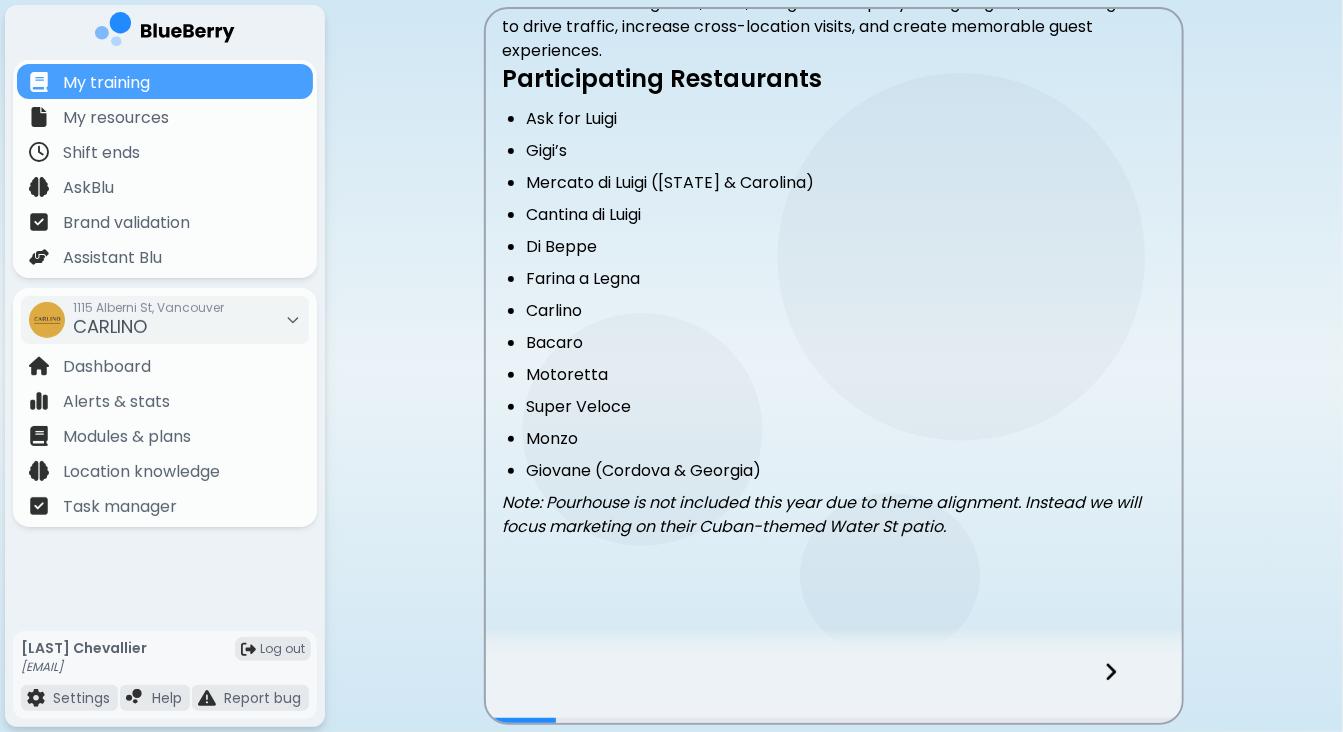 scroll, scrollTop: 491, scrollLeft: 0, axis: vertical 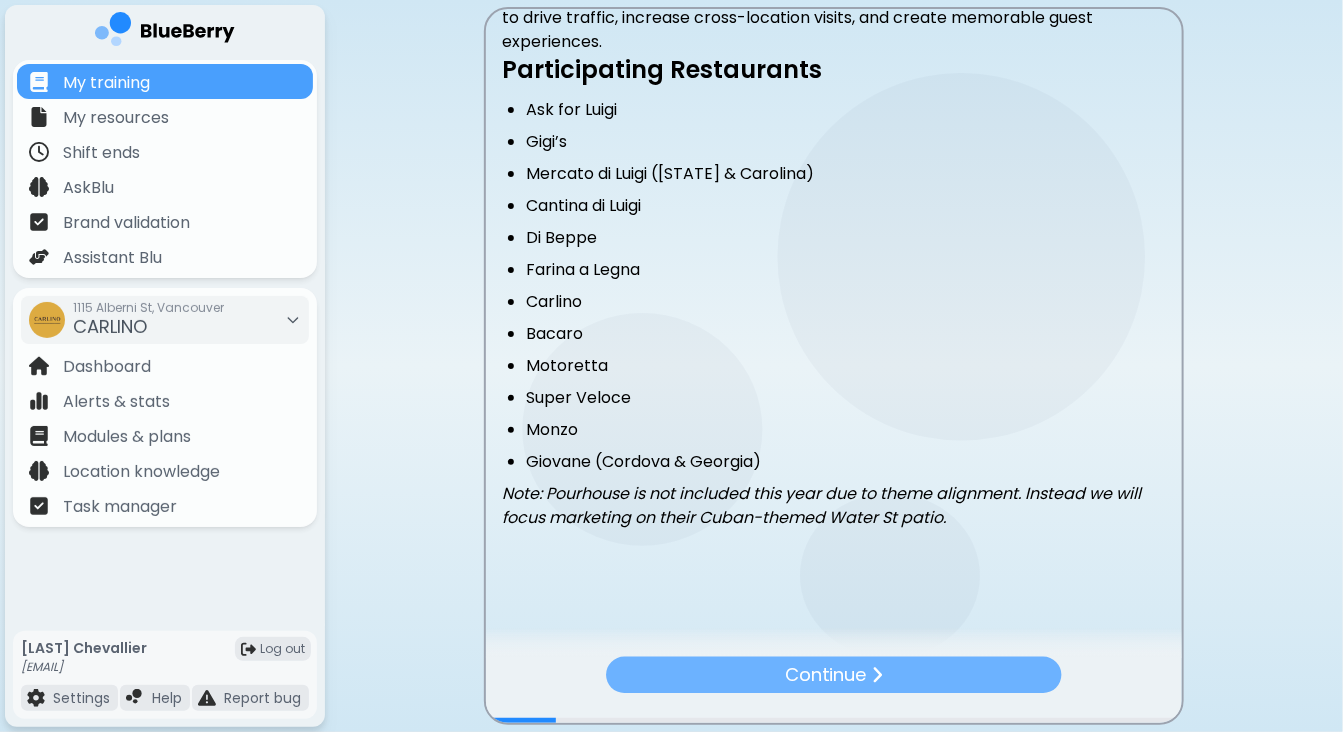 click on "Continue" at bounding box center (826, 675) 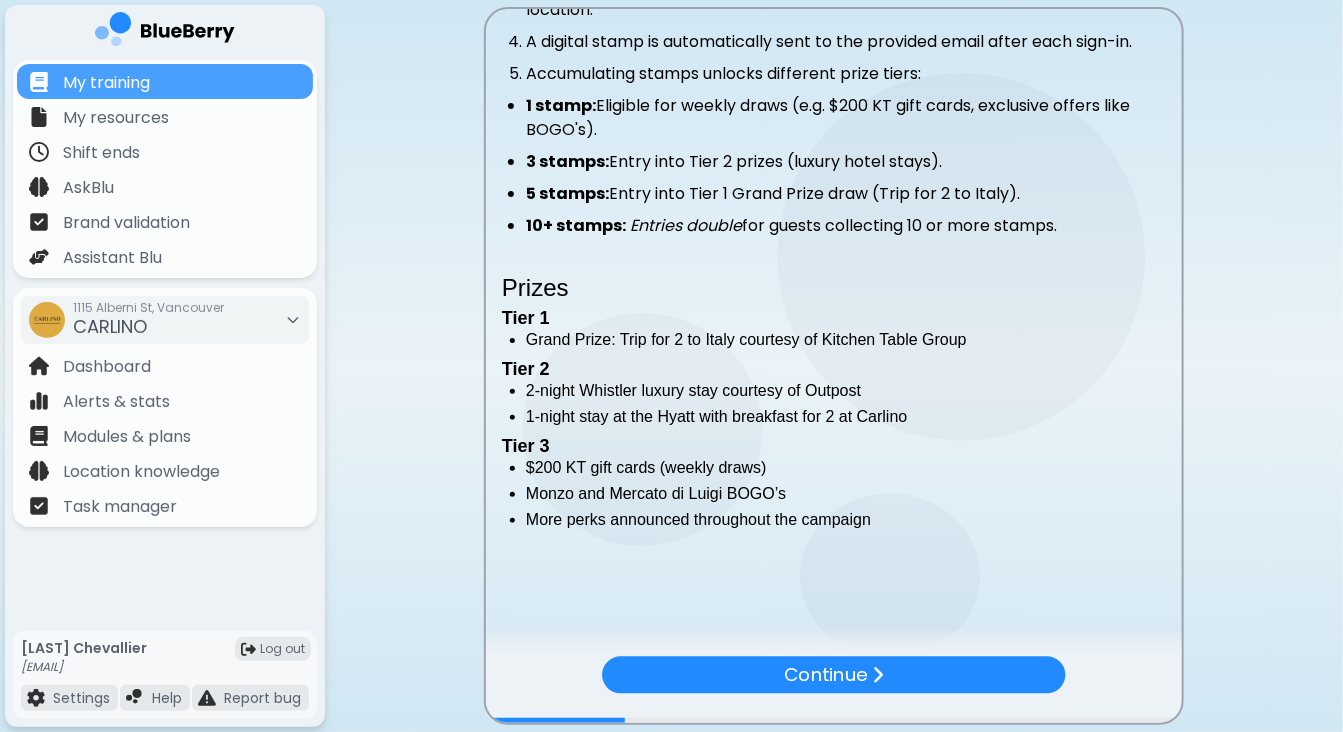 scroll, scrollTop: 545, scrollLeft: 0, axis: vertical 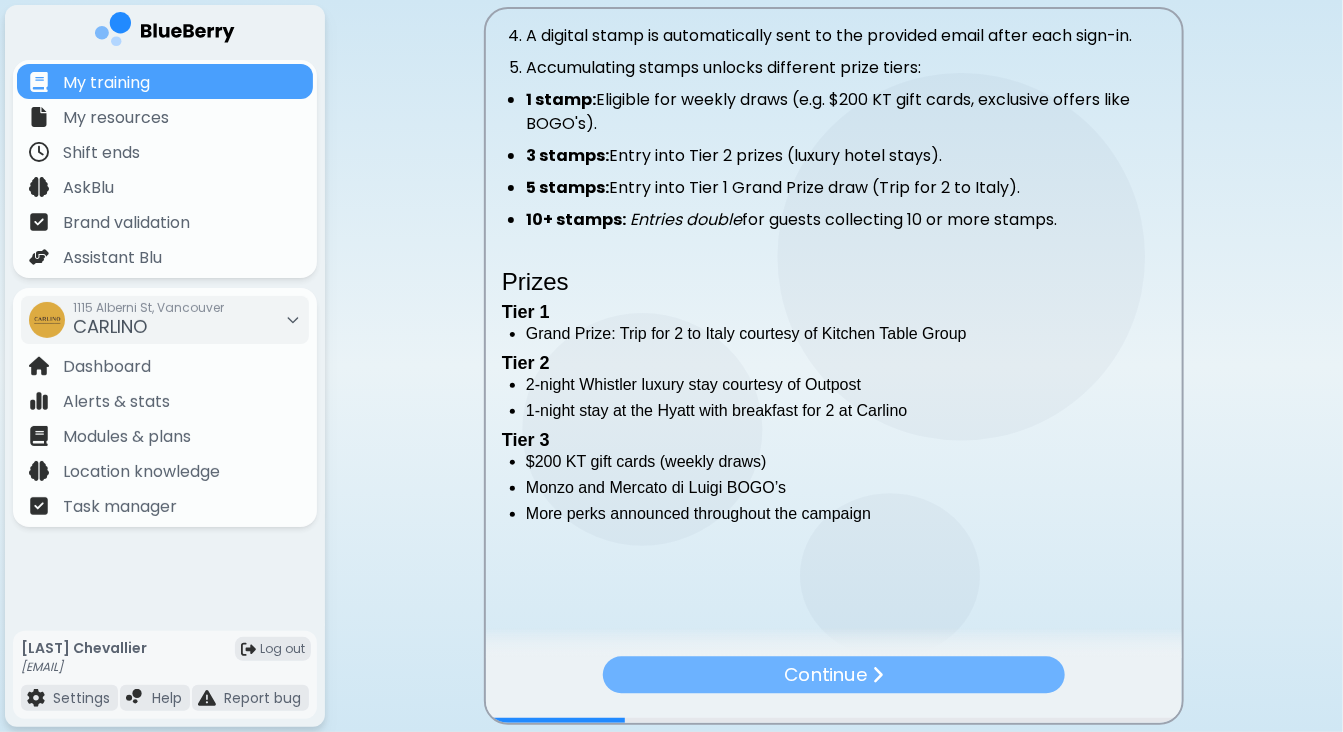 click on "Continue" at bounding box center [825, 674] 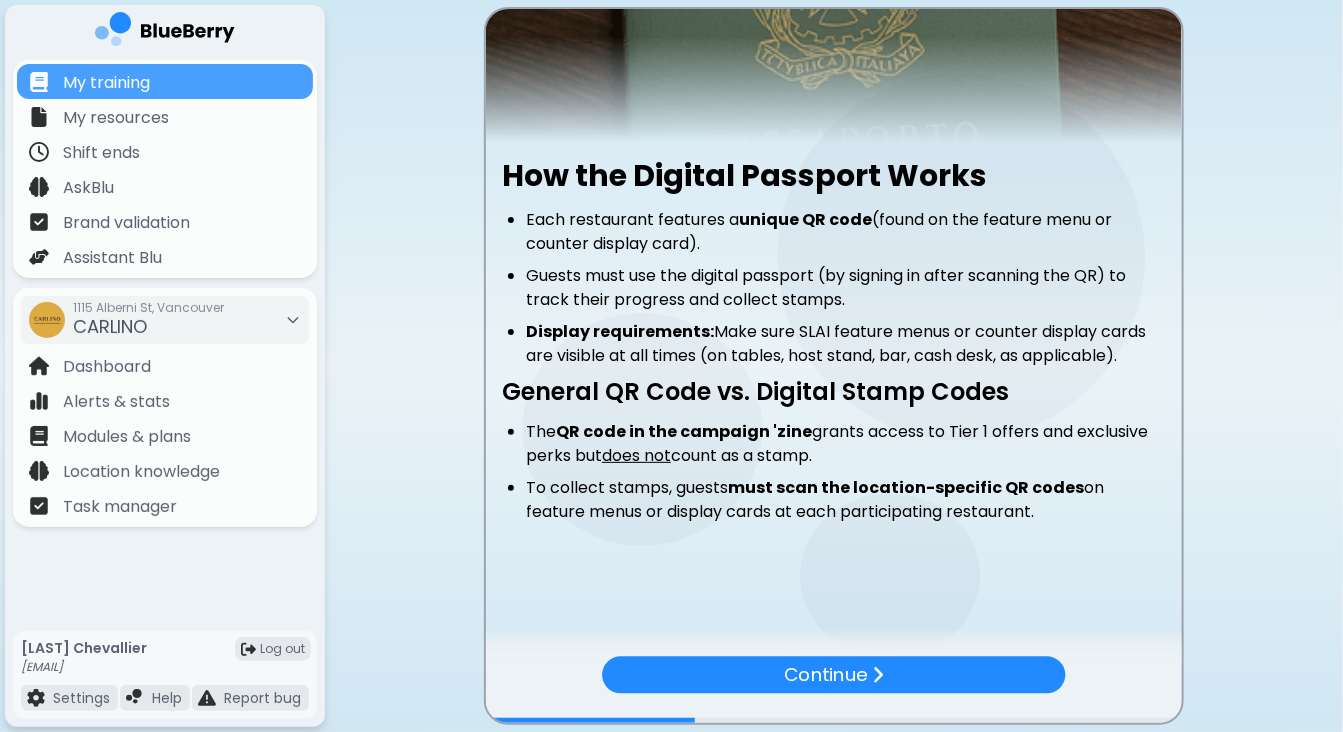 scroll, scrollTop: 219, scrollLeft: 0, axis: vertical 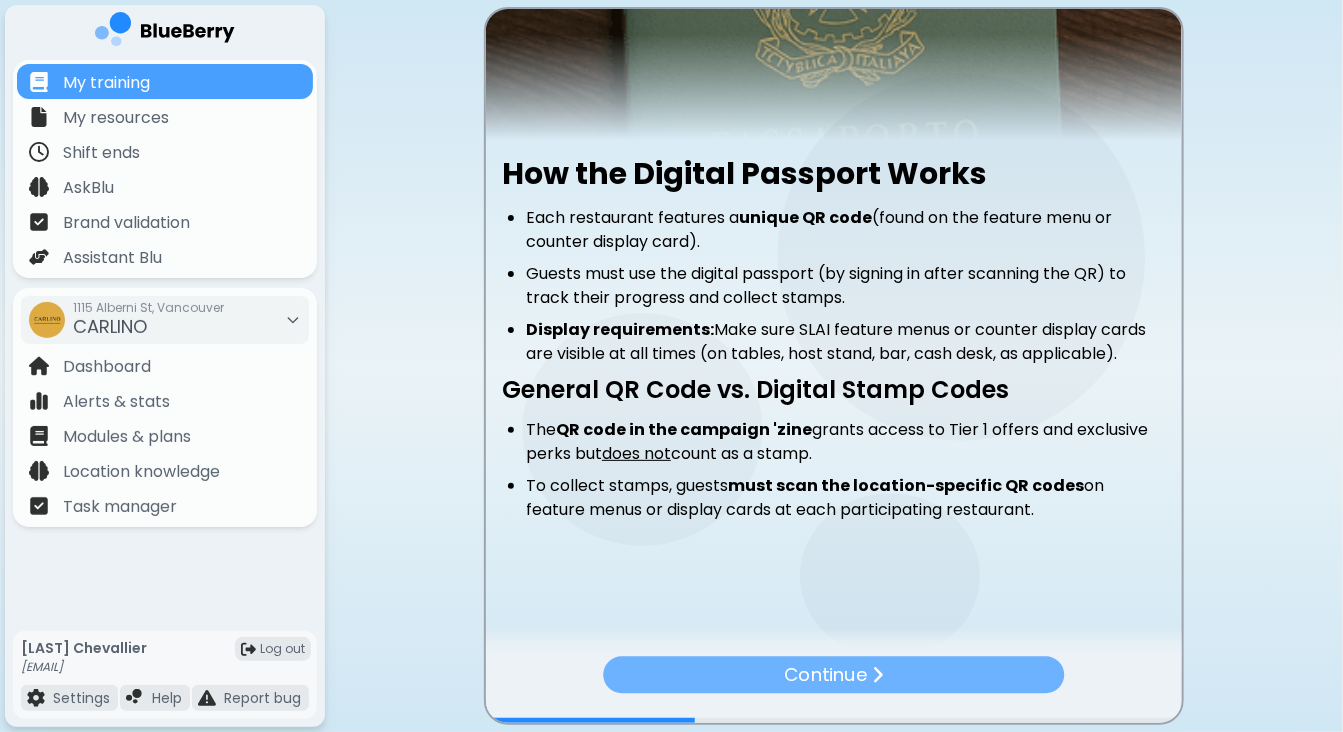 click on "Continue" at bounding box center [833, 674] 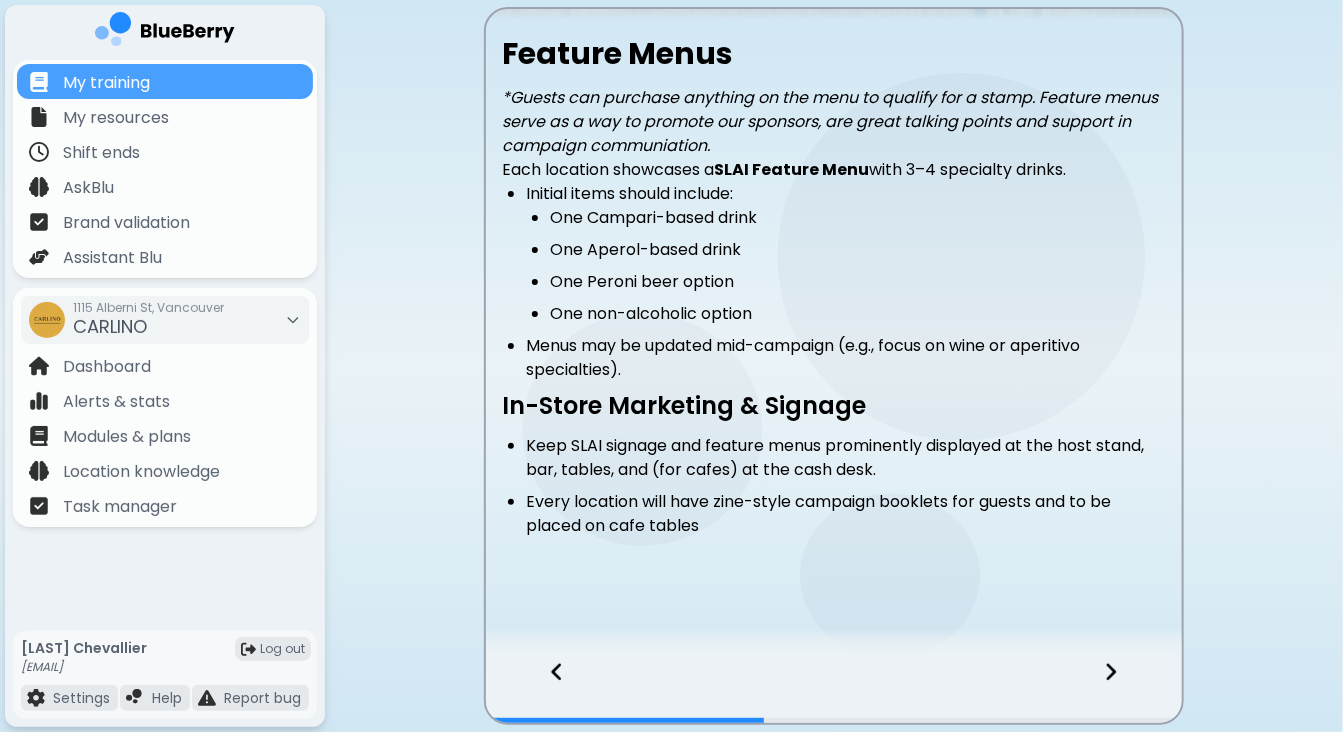 scroll, scrollTop: 354, scrollLeft: 0, axis: vertical 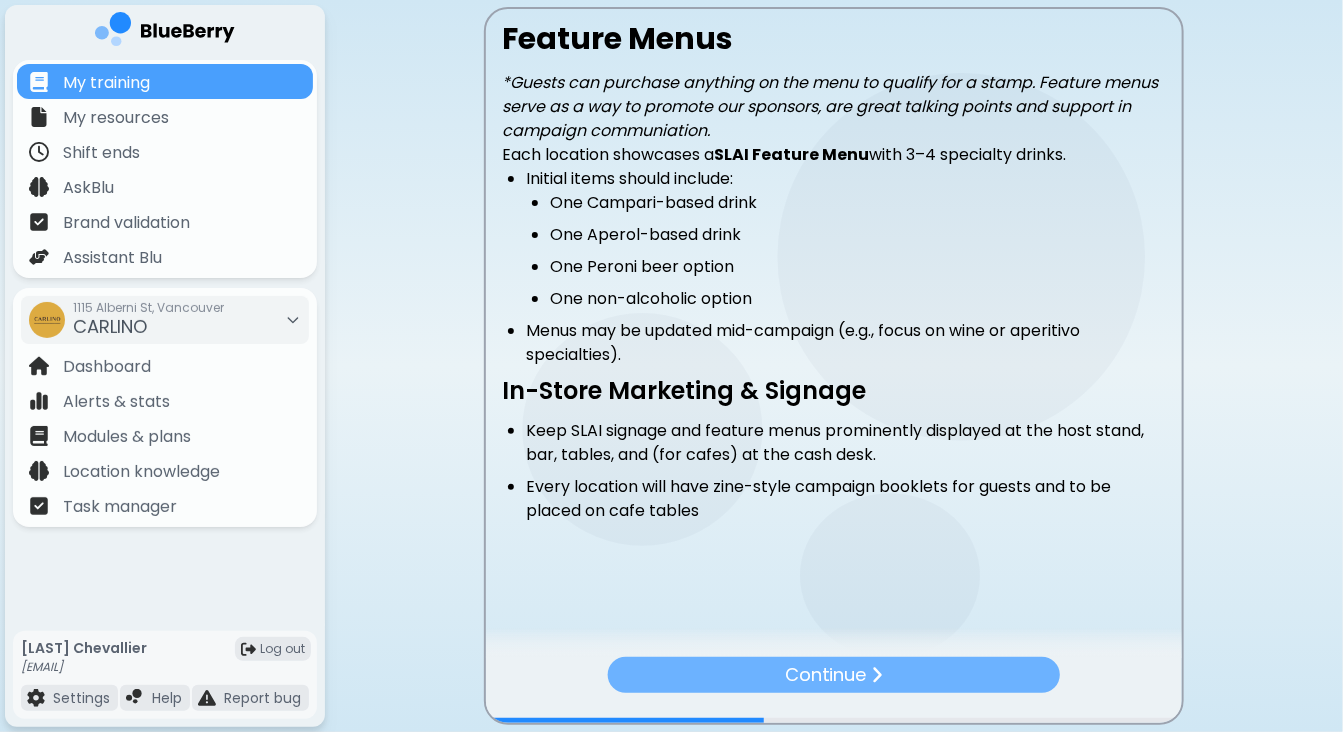 click on "Continue" at bounding box center (834, 675) 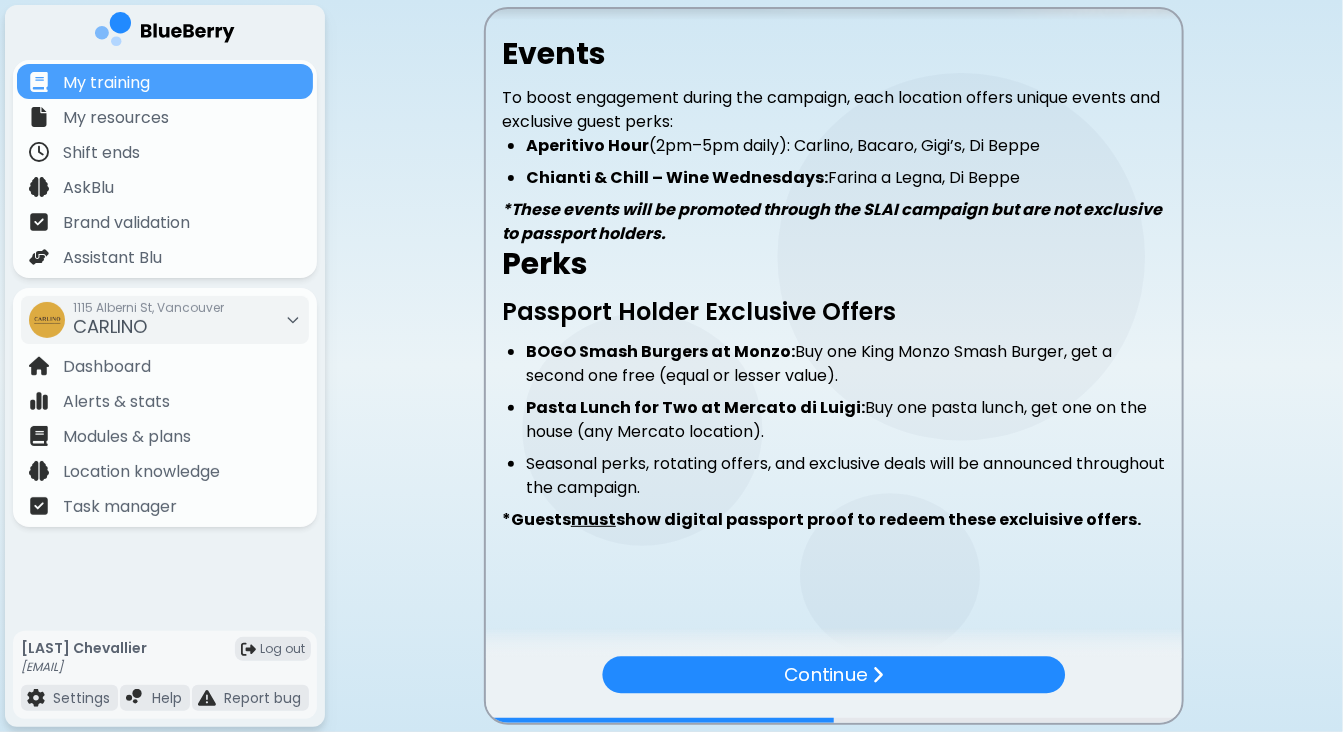 scroll, scrollTop: 341, scrollLeft: 0, axis: vertical 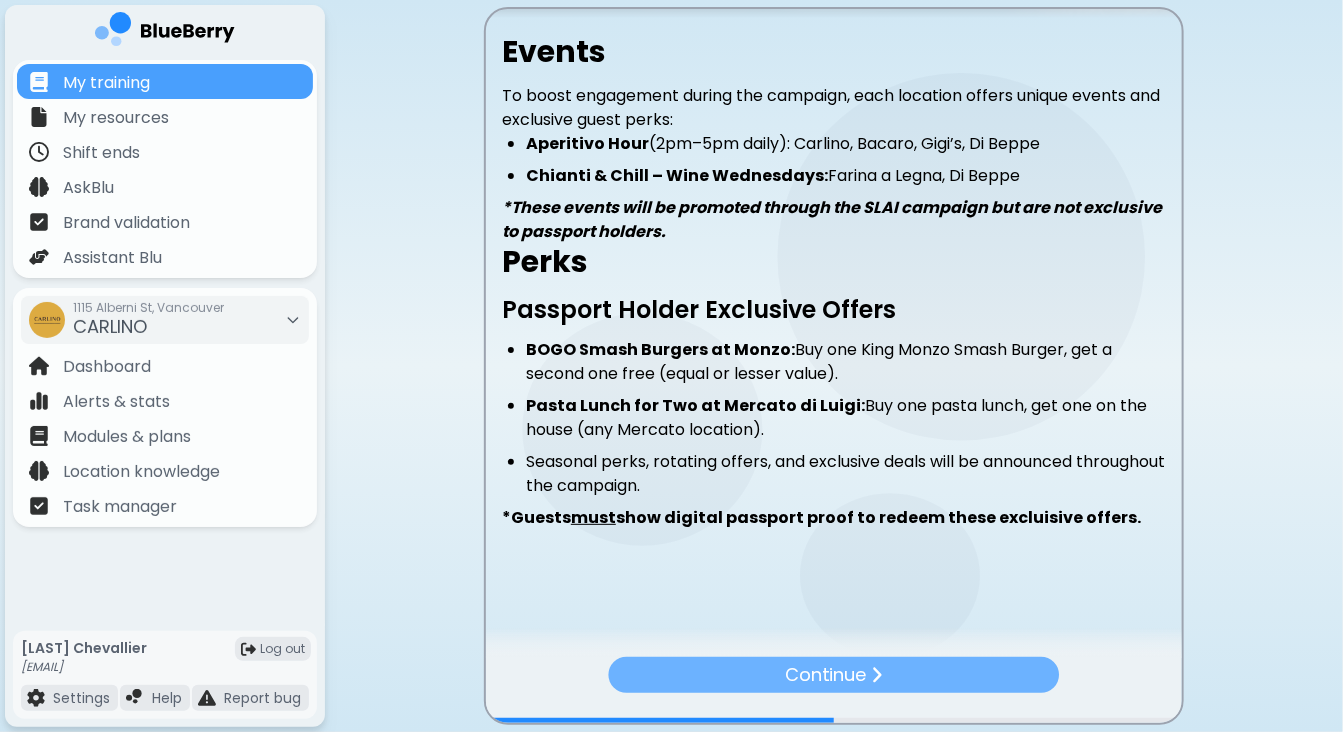 click on "Continue" at bounding box center (834, 675) 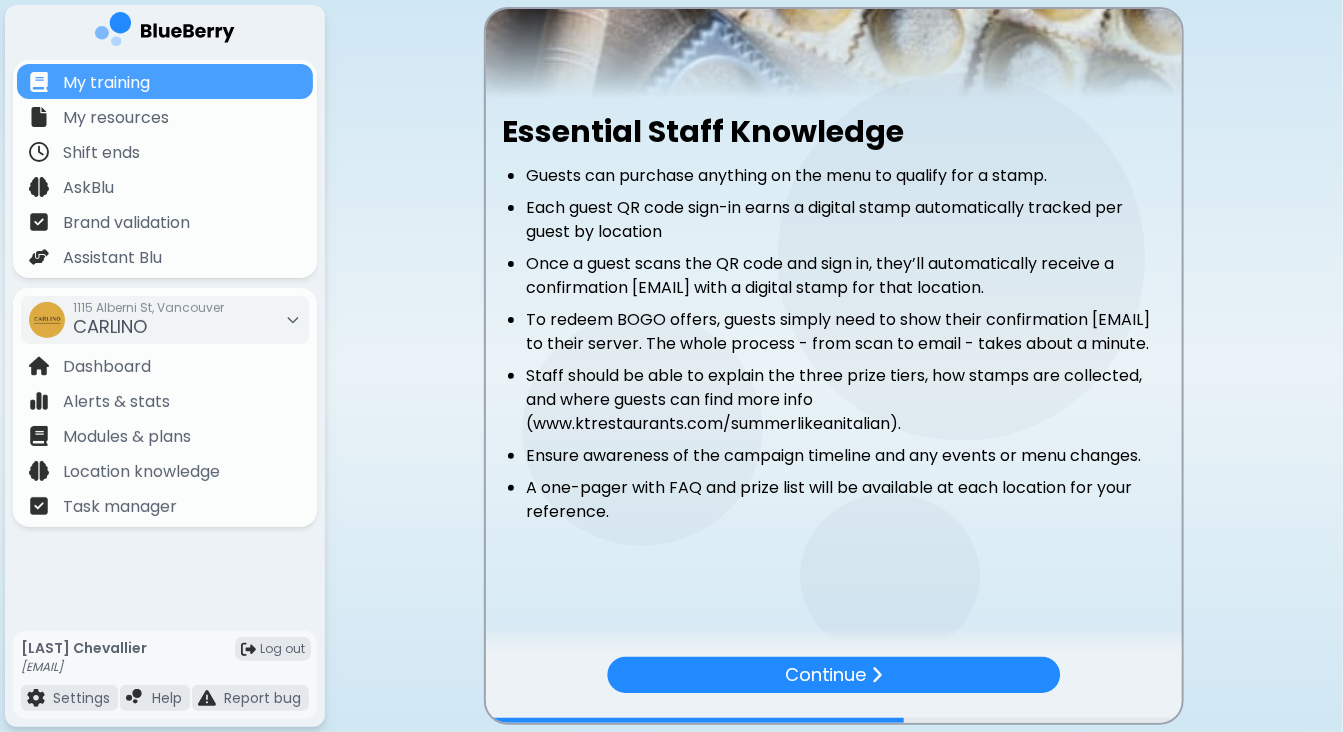scroll, scrollTop: 263, scrollLeft: 0, axis: vertical 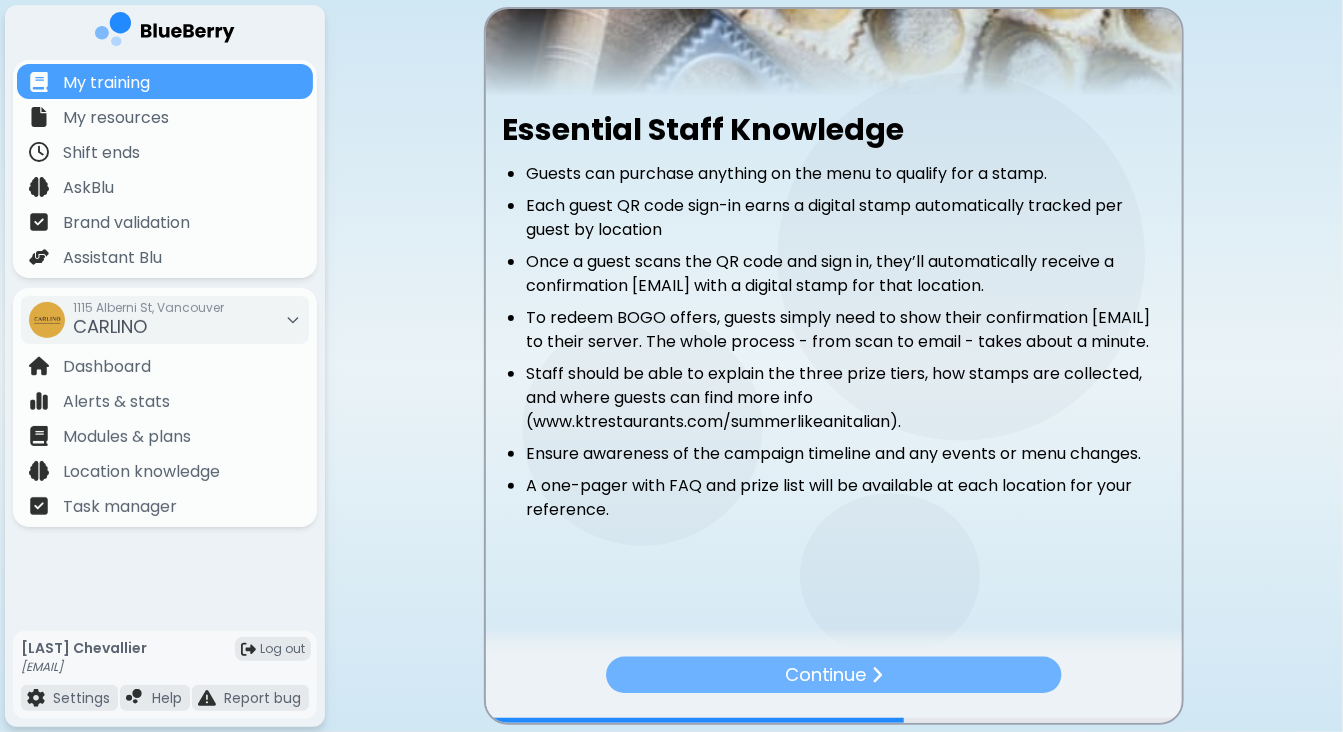 click on "Continue" at bounding box center [833, 674] 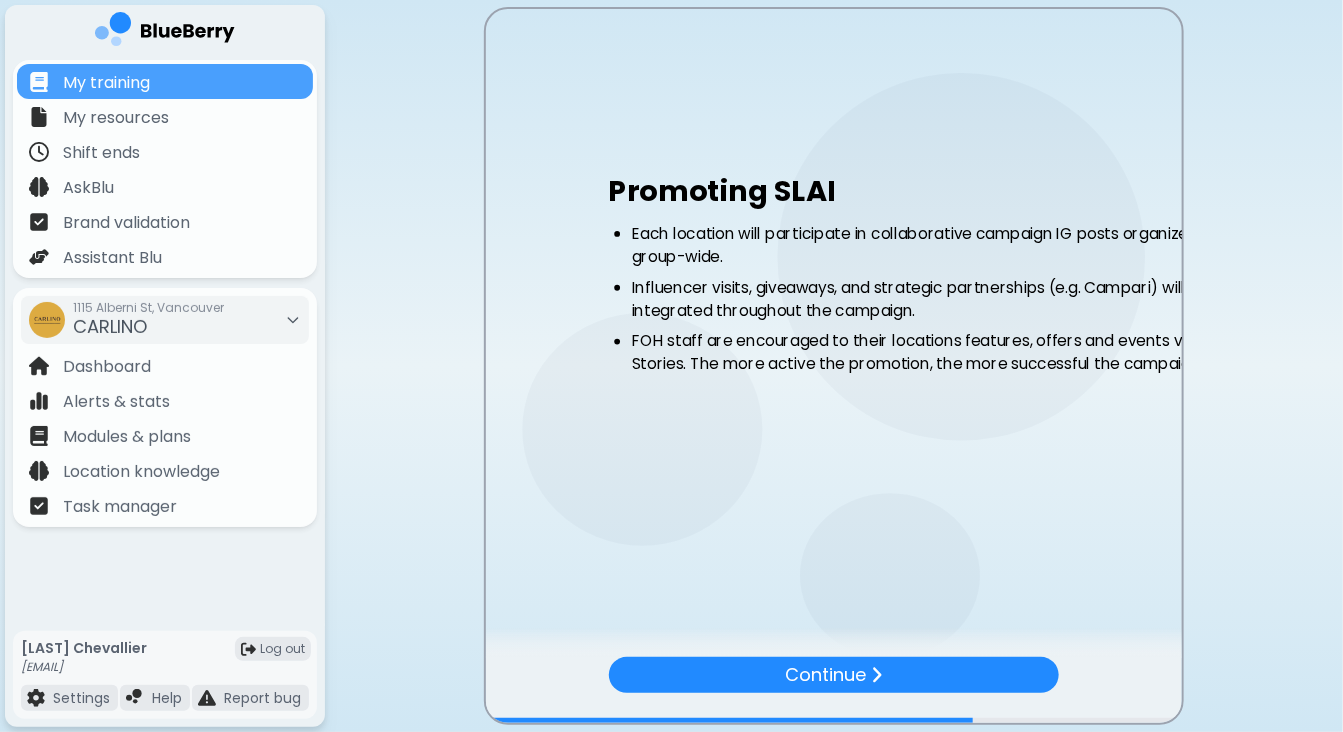 scroll, scrollTop: 0, scrollLeft: 0, axis: both 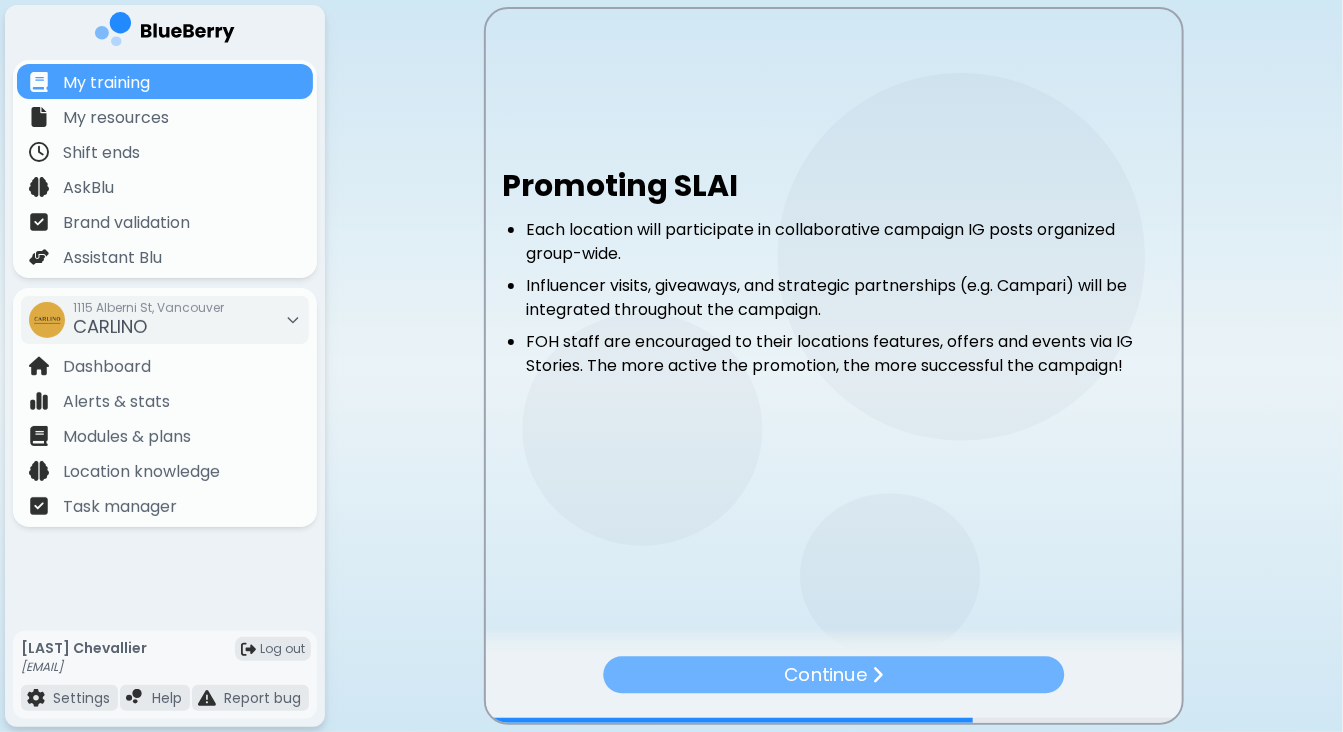 click on "Continue" at bounding box center [833, 674] 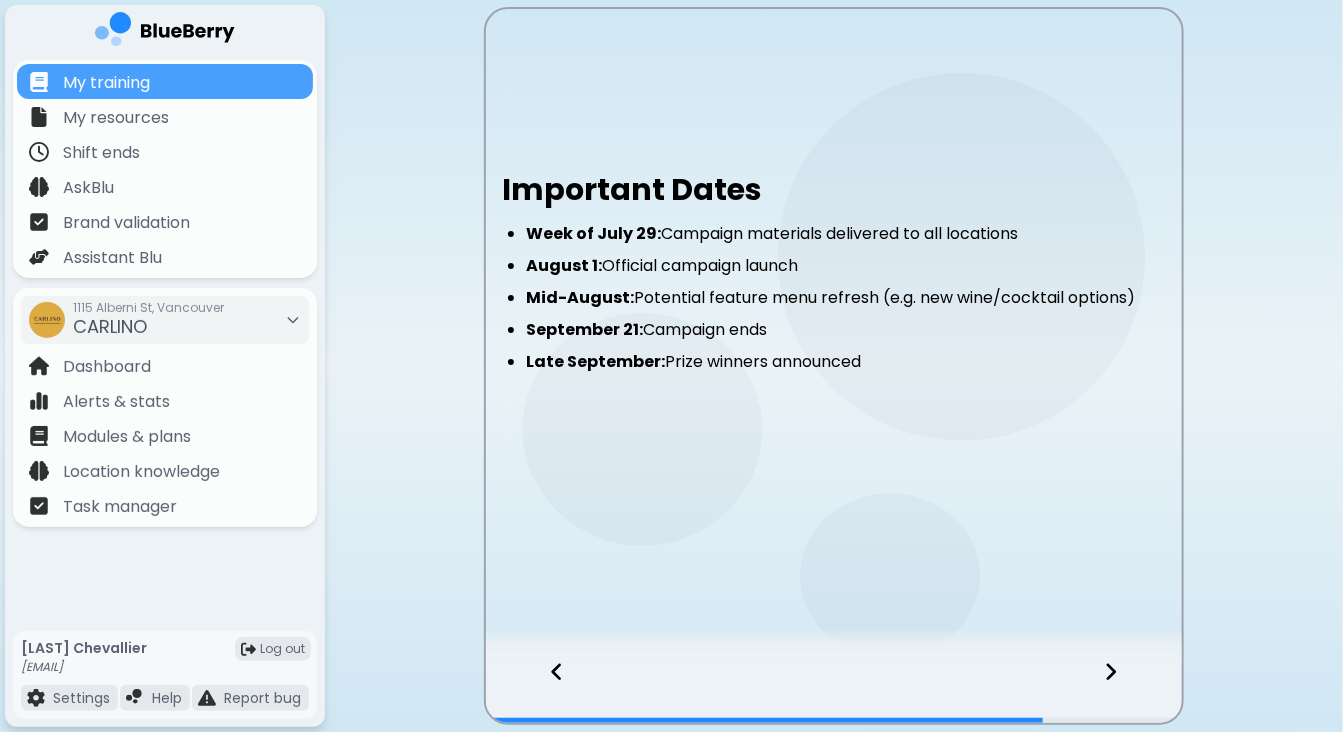 click 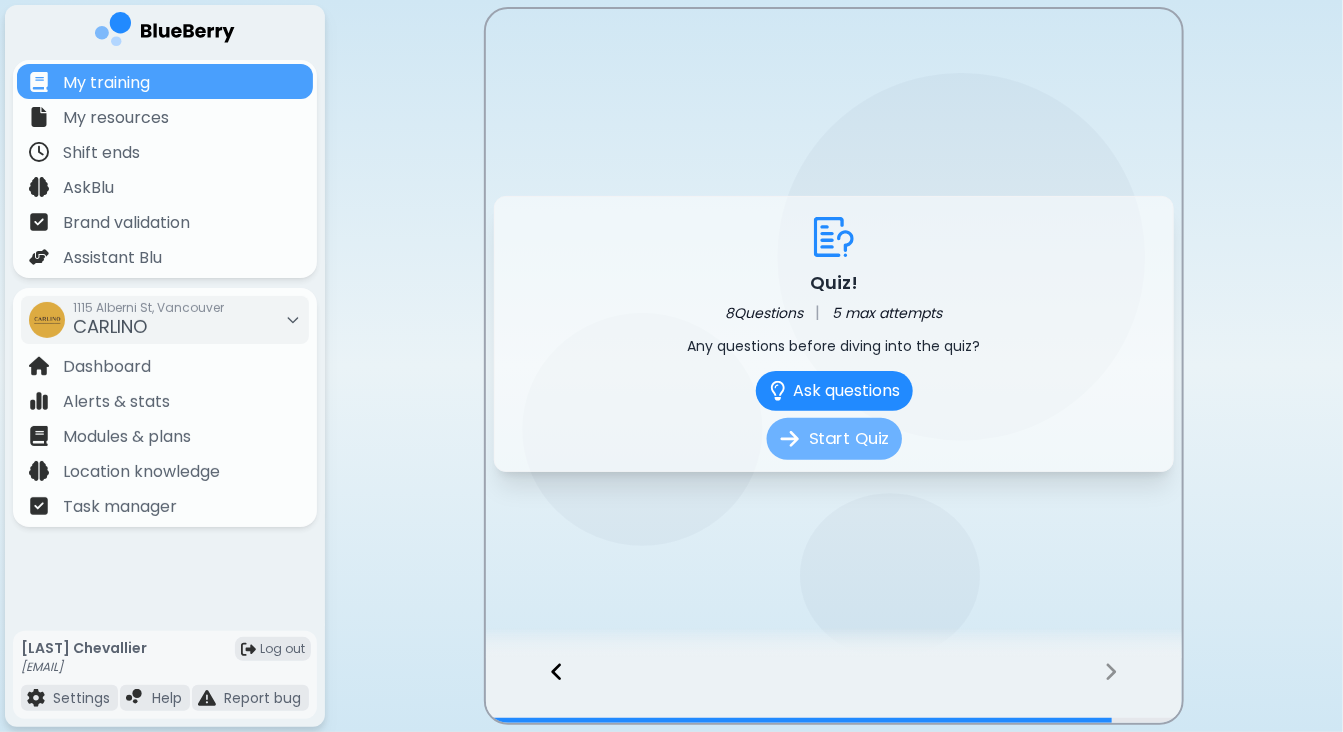 click on "Start Quiz" at bounding box center (833, 439) 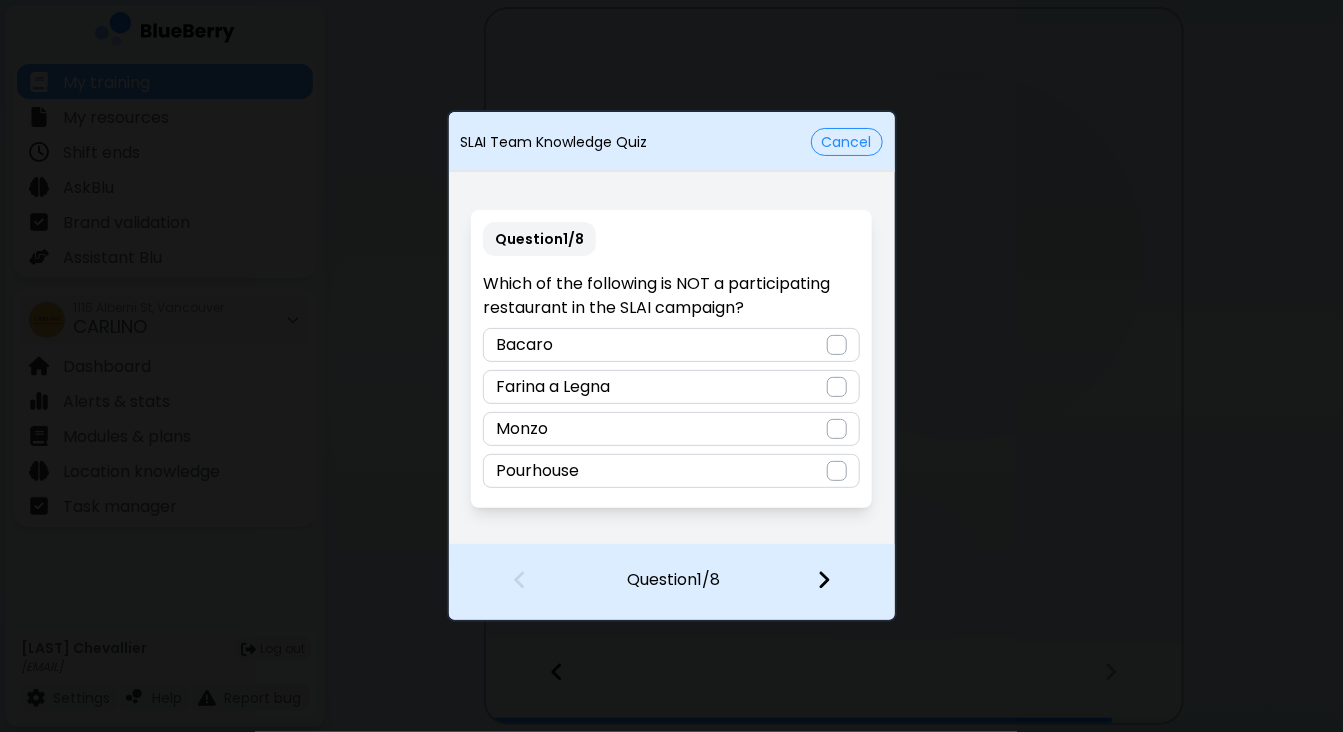 click at bounding box center (837, 471) 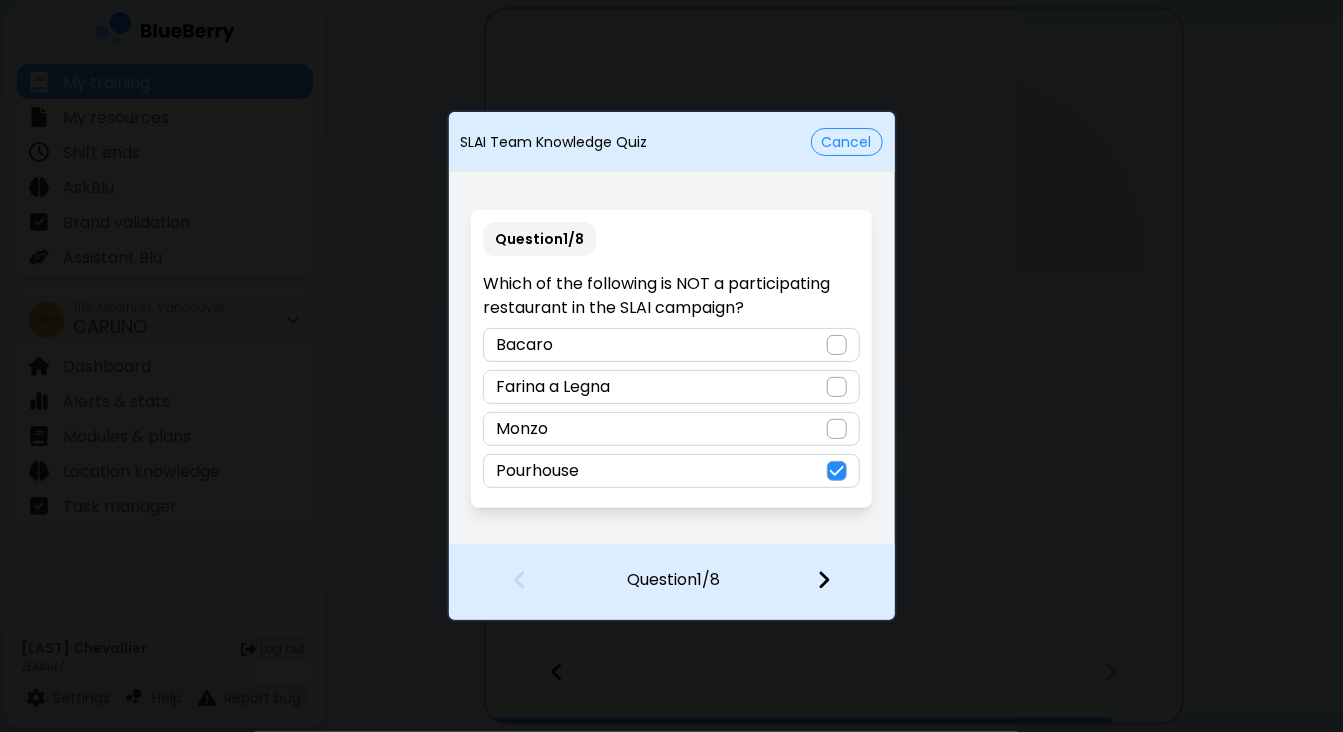 click at bounding box center (837, 387) 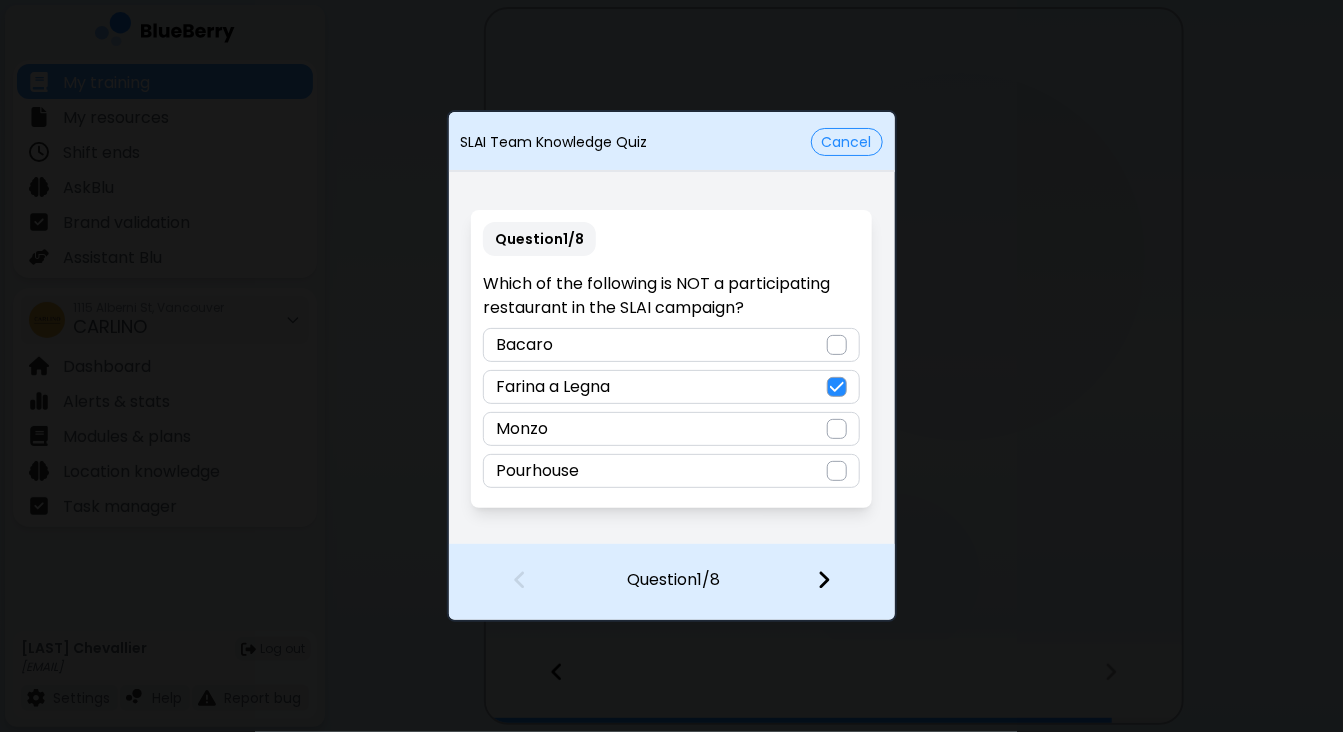click at bounding box center (824, 580) 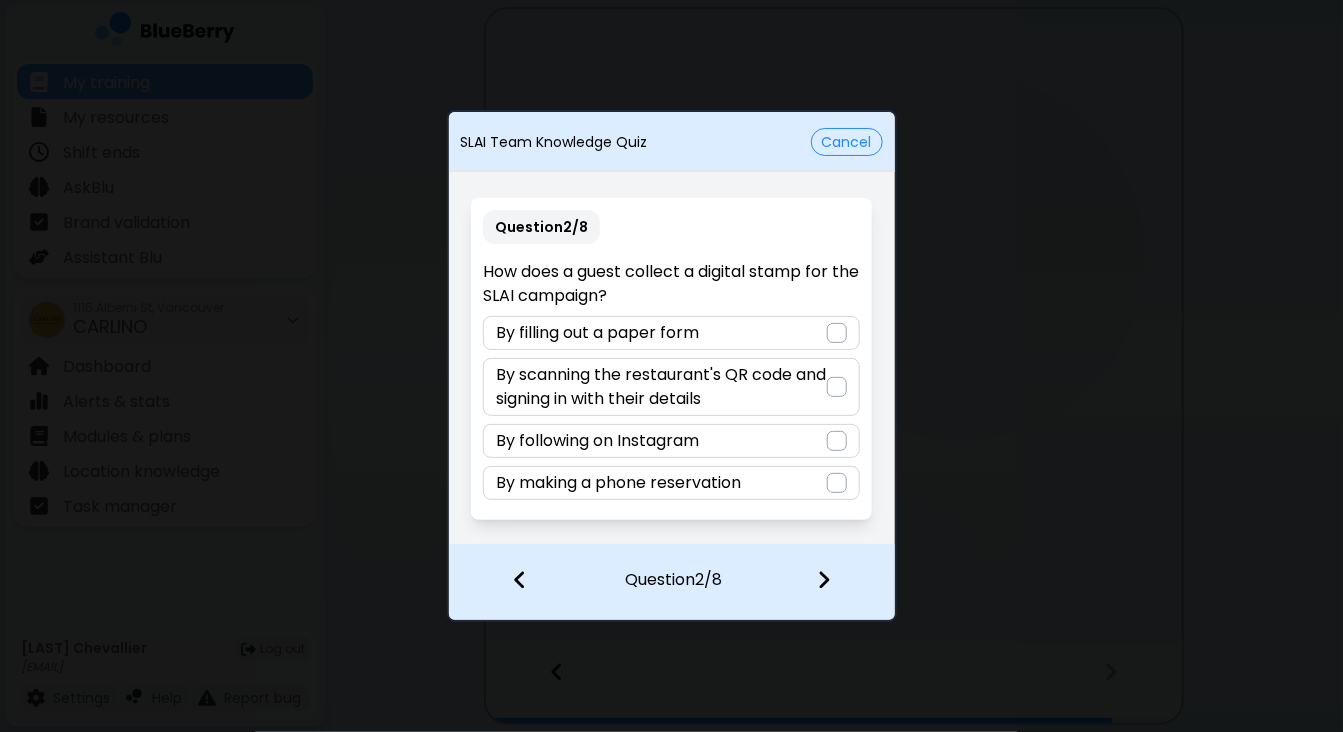 click at bounding box center (837, 387) 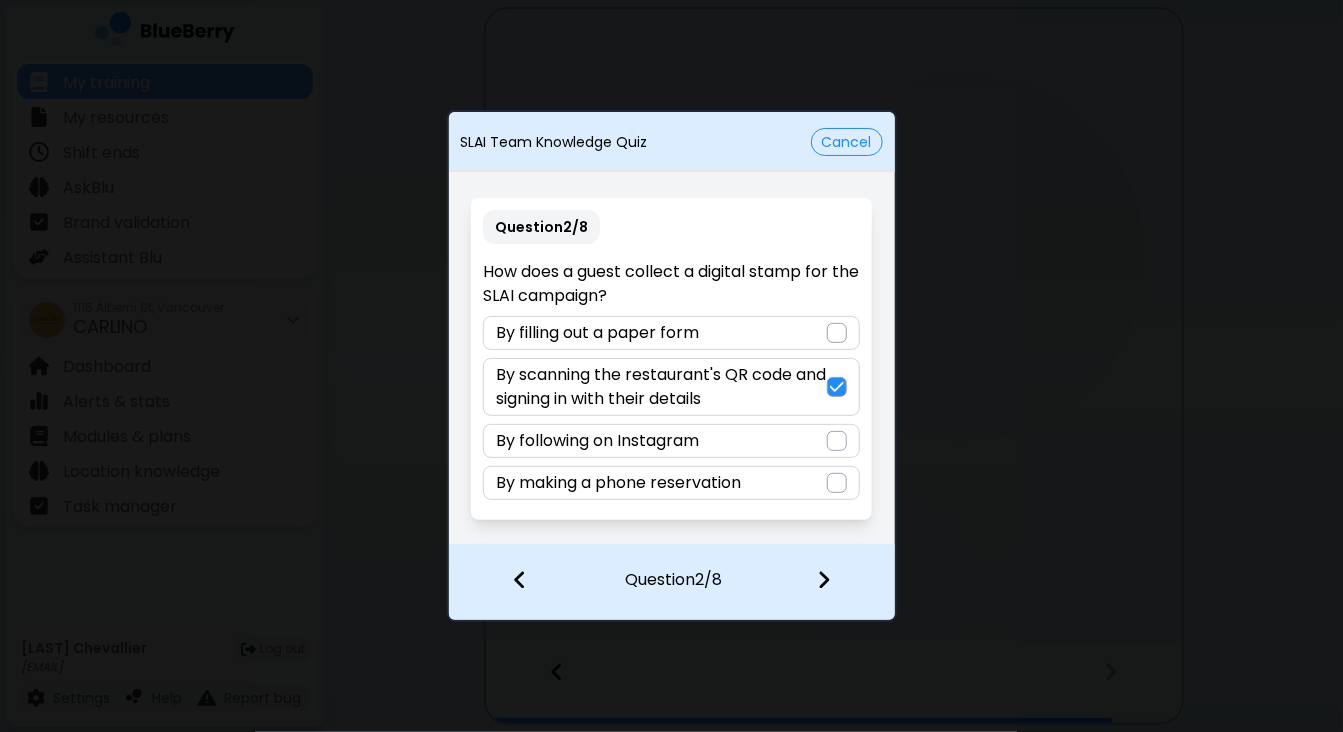 click at bounding box center [824, 580] 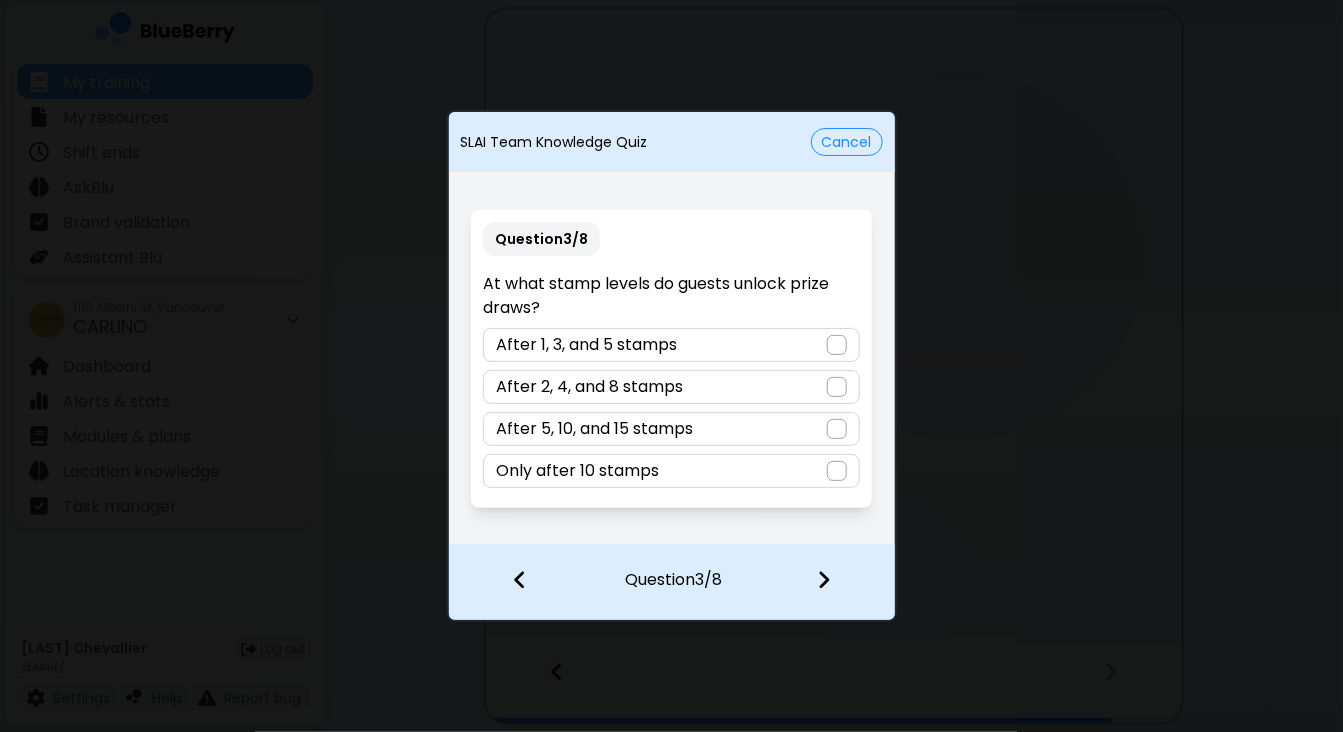 click at bounding box center [837, 345] 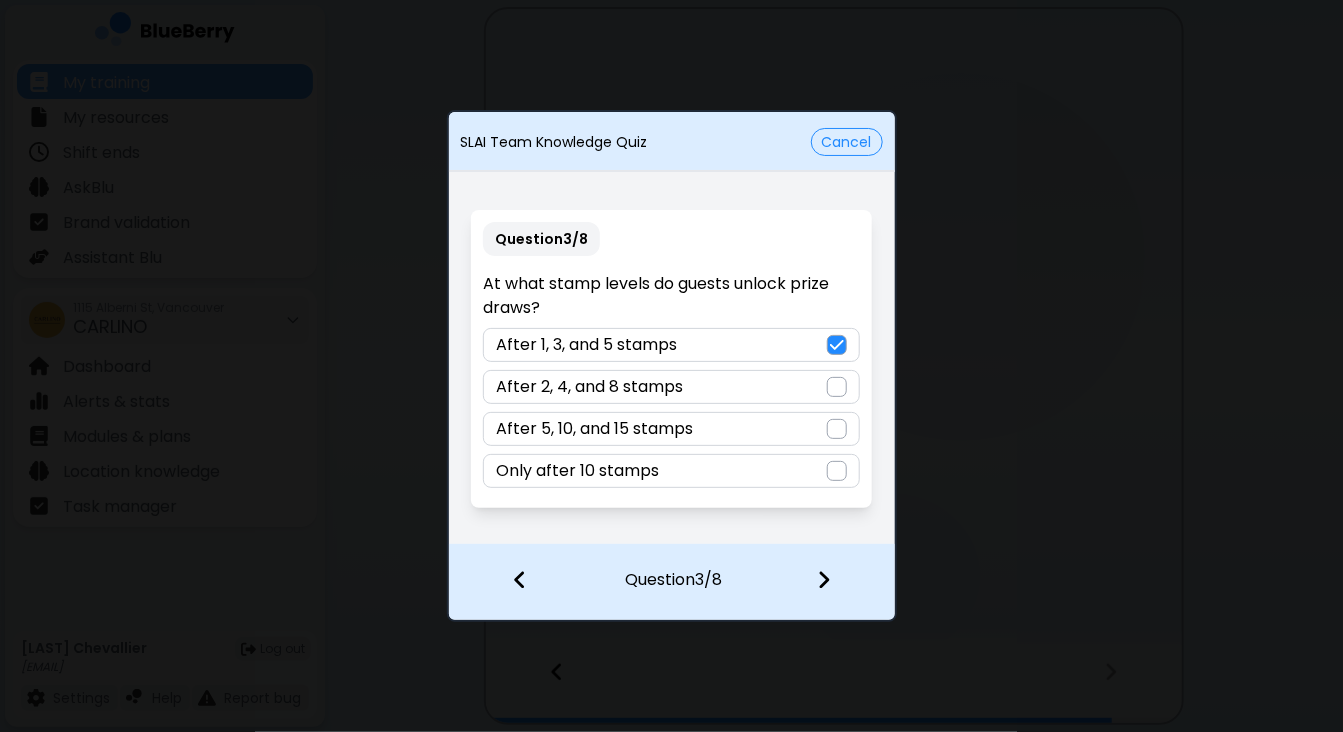 click at bounding box center (824, 580) 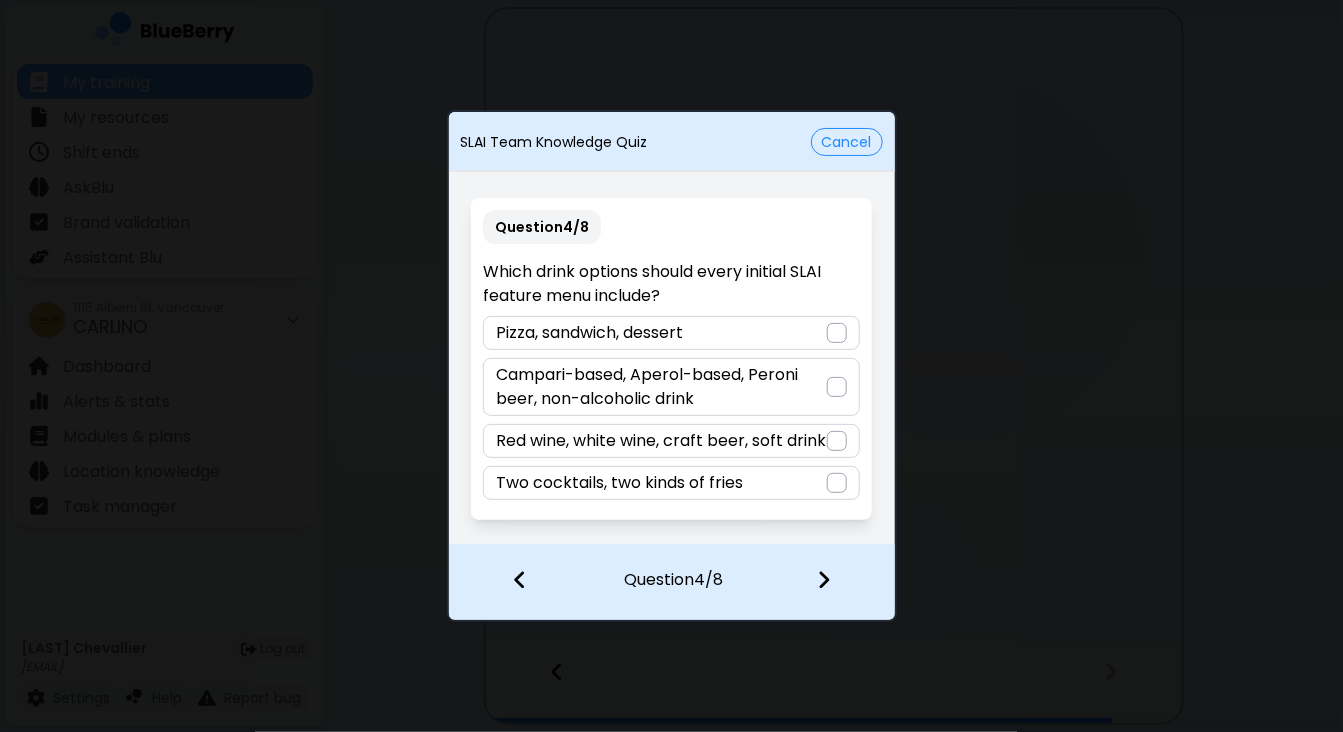 click on "Campari-based, Aperol-based, Peroni beer, non-alcoholic drink" at bounding box center [661, 387] 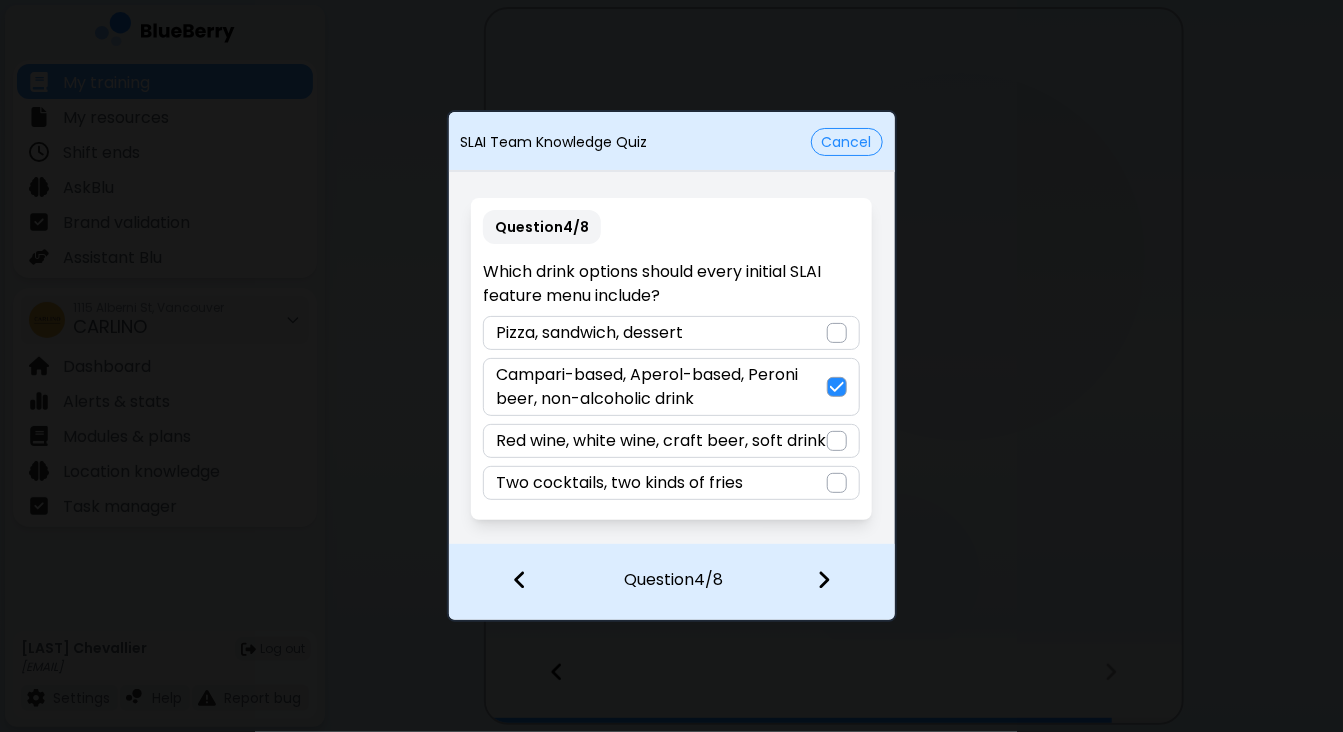click at bounding box center (824, 580) 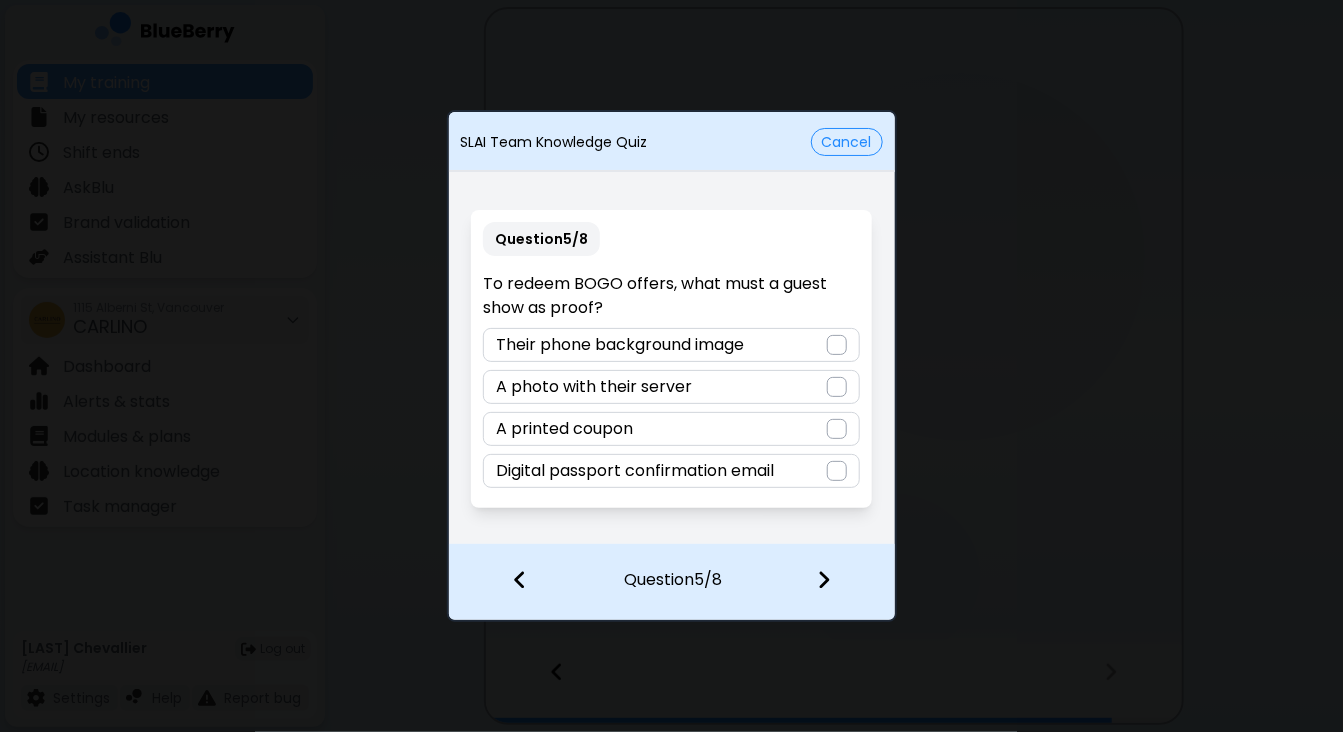 click at bounding box center (837, 471) 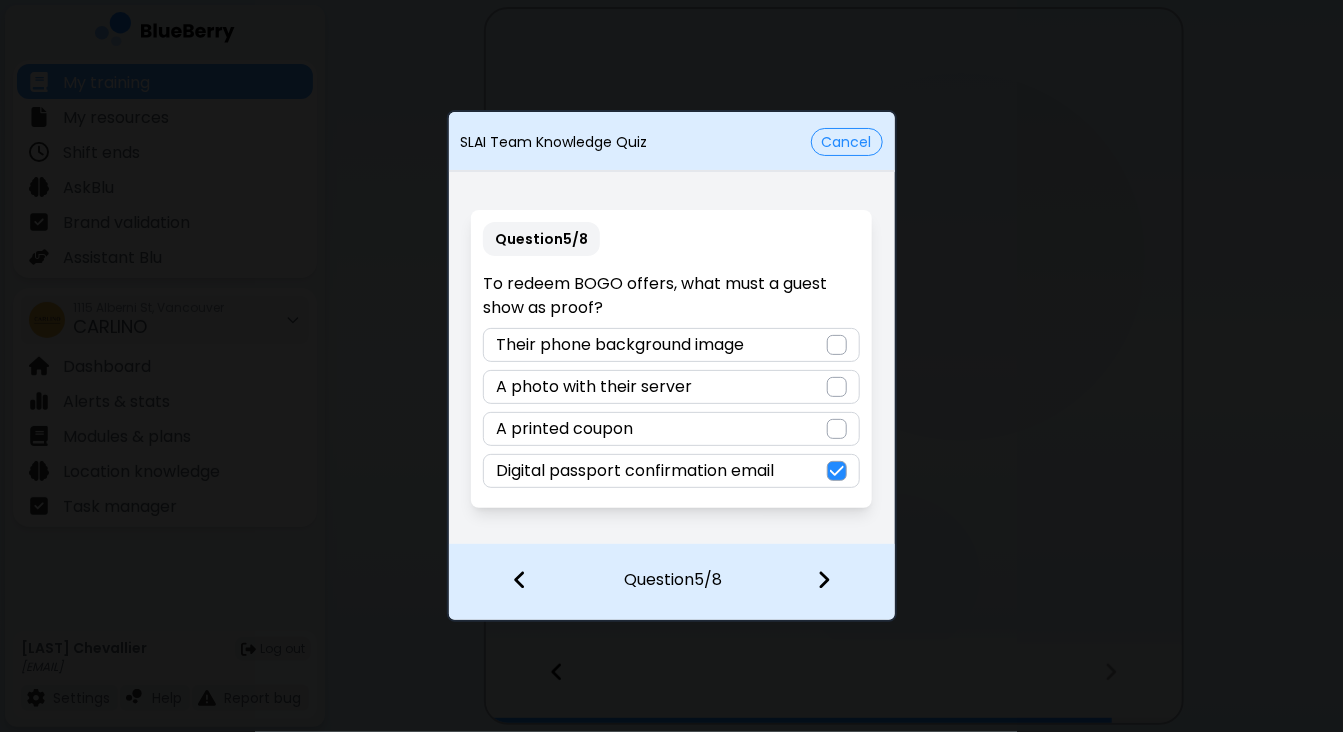 click at bounding box center [824, 580] 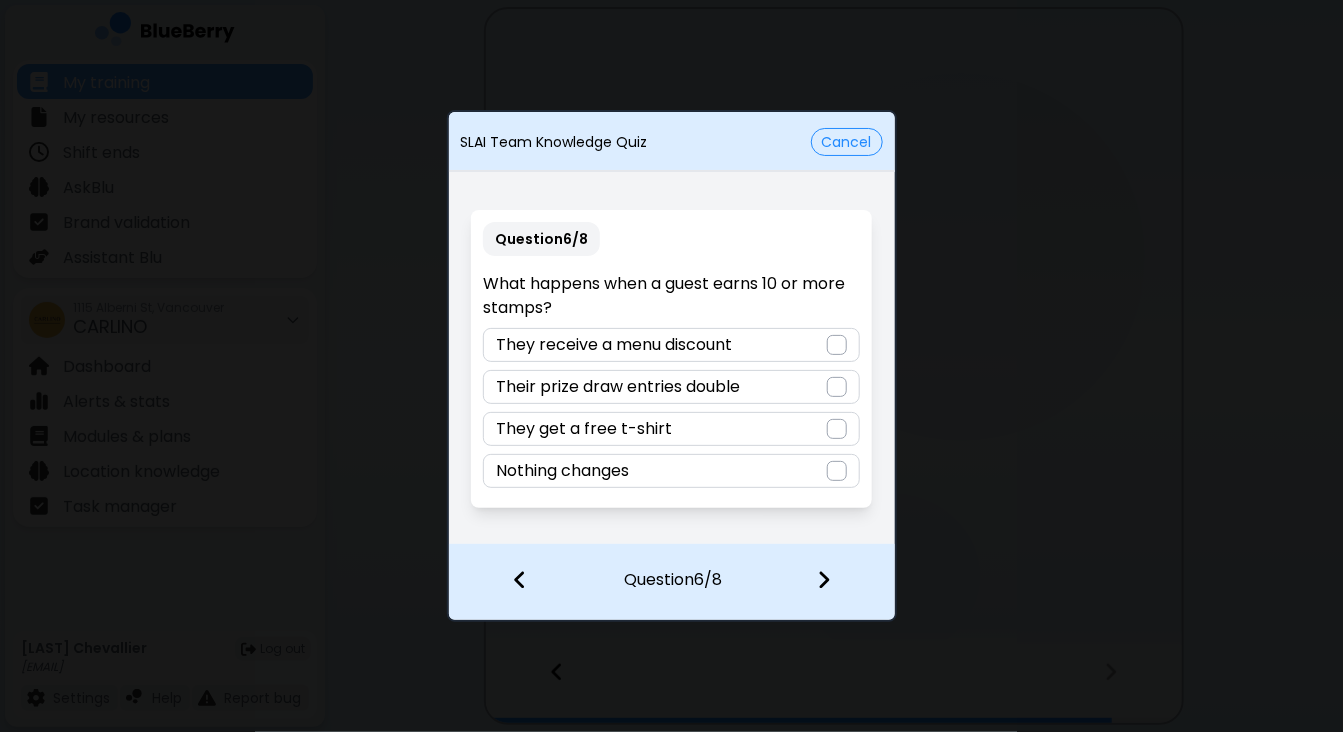 click at bounding box center [837, 387] 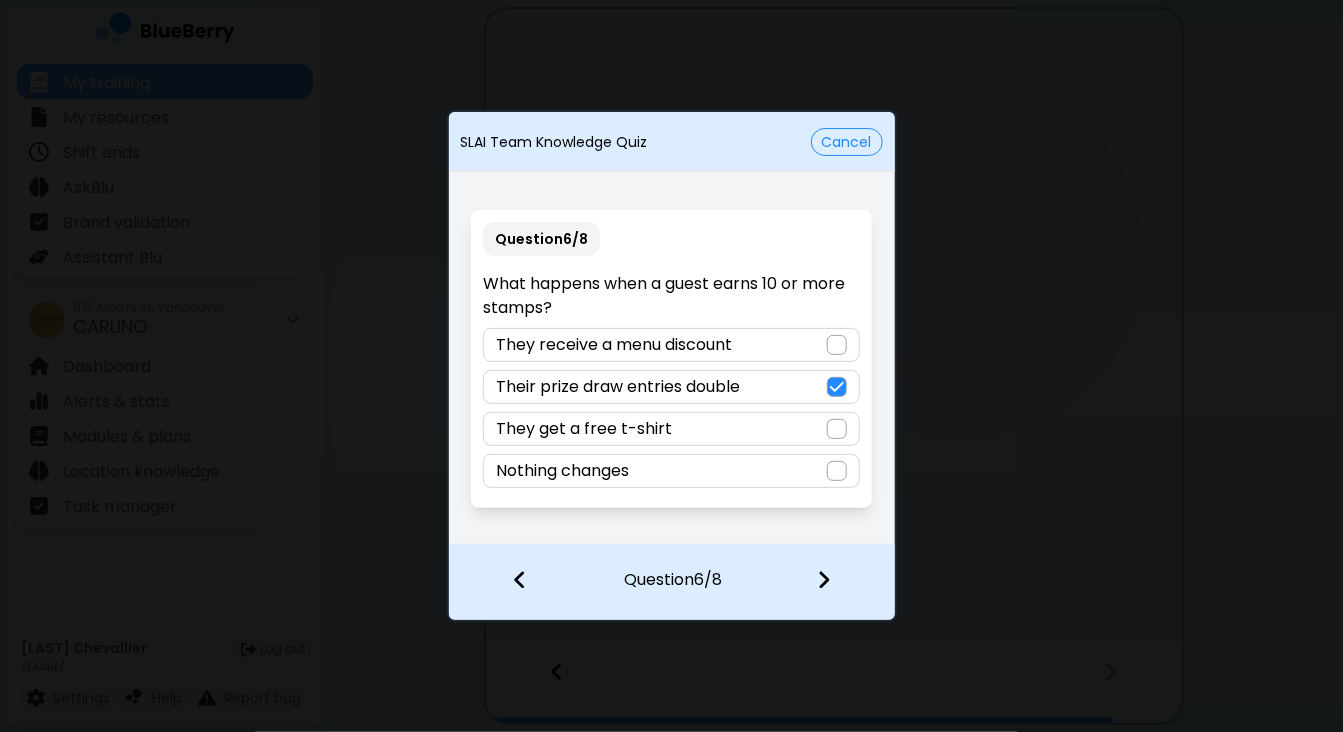 click at bounding box center (824, 580) 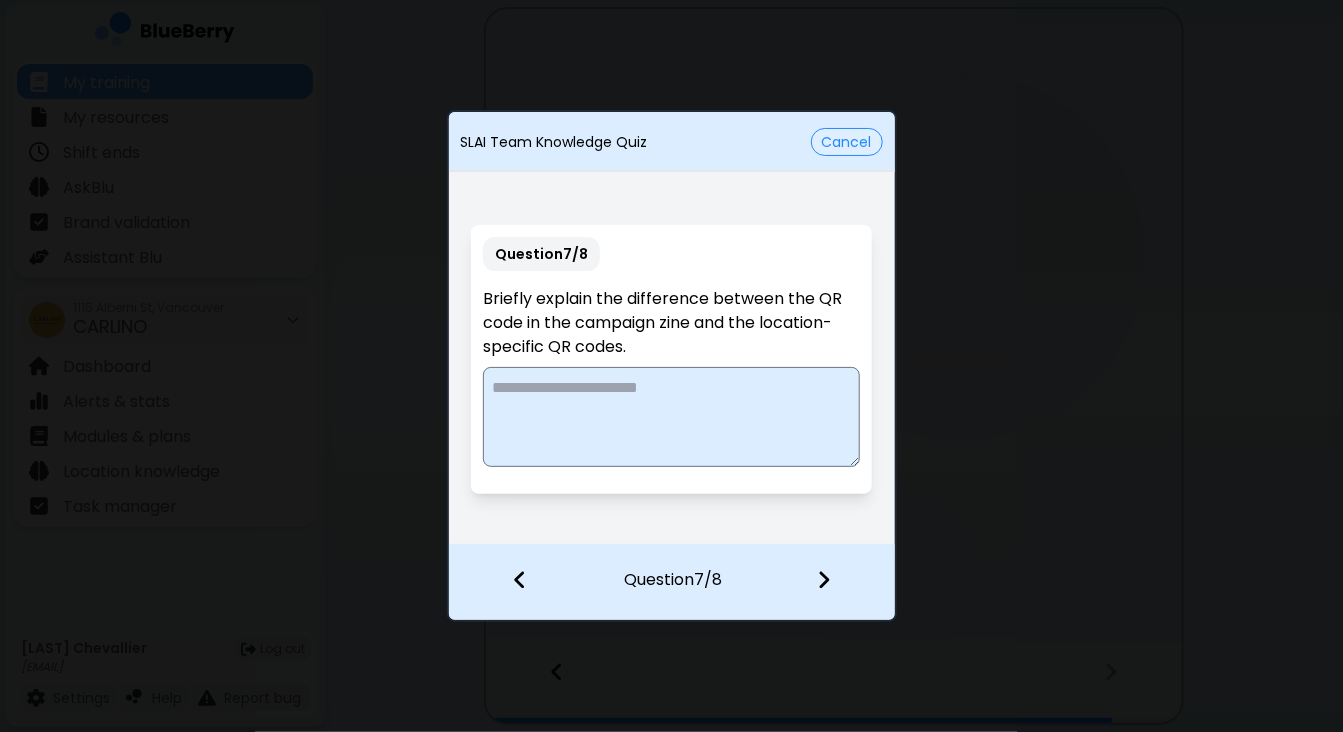 click on "Cancel" at bounding box center (847, 142) 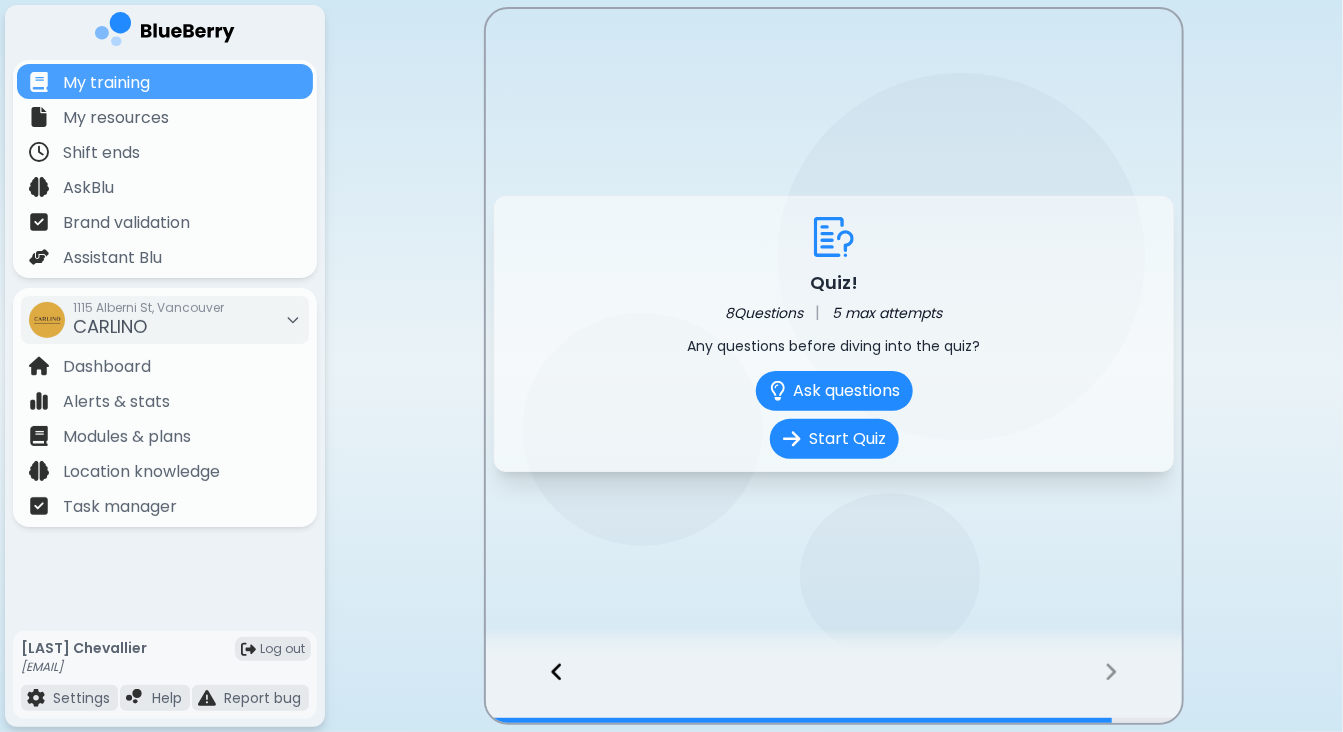 click 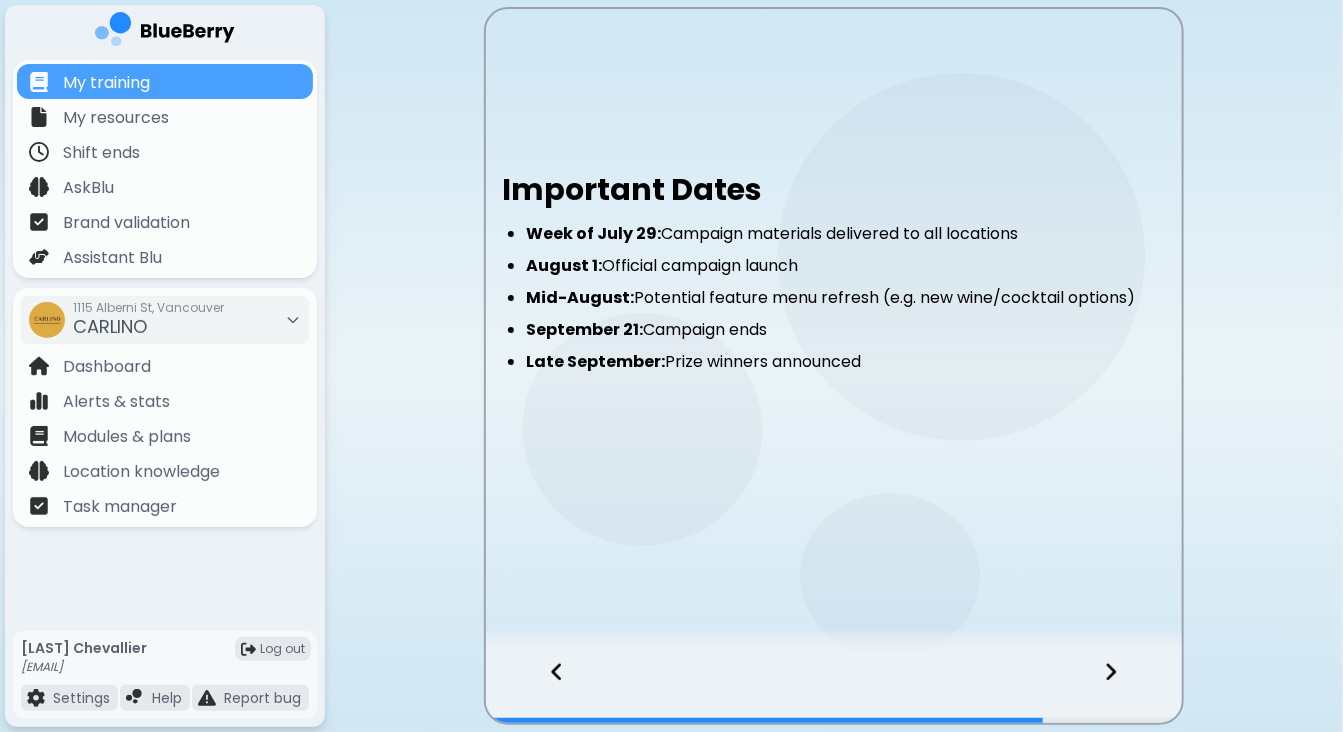 click 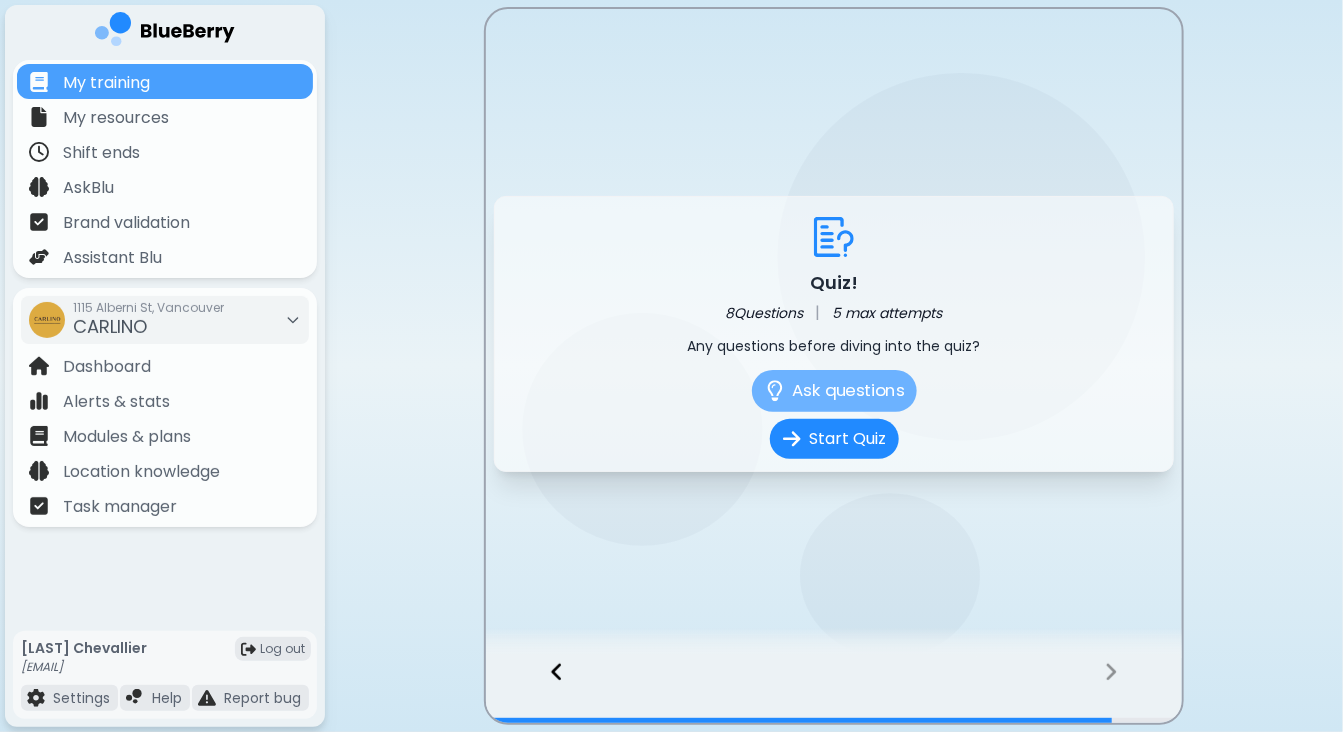 click on "Ask questions" at bounding box center (834, 391) 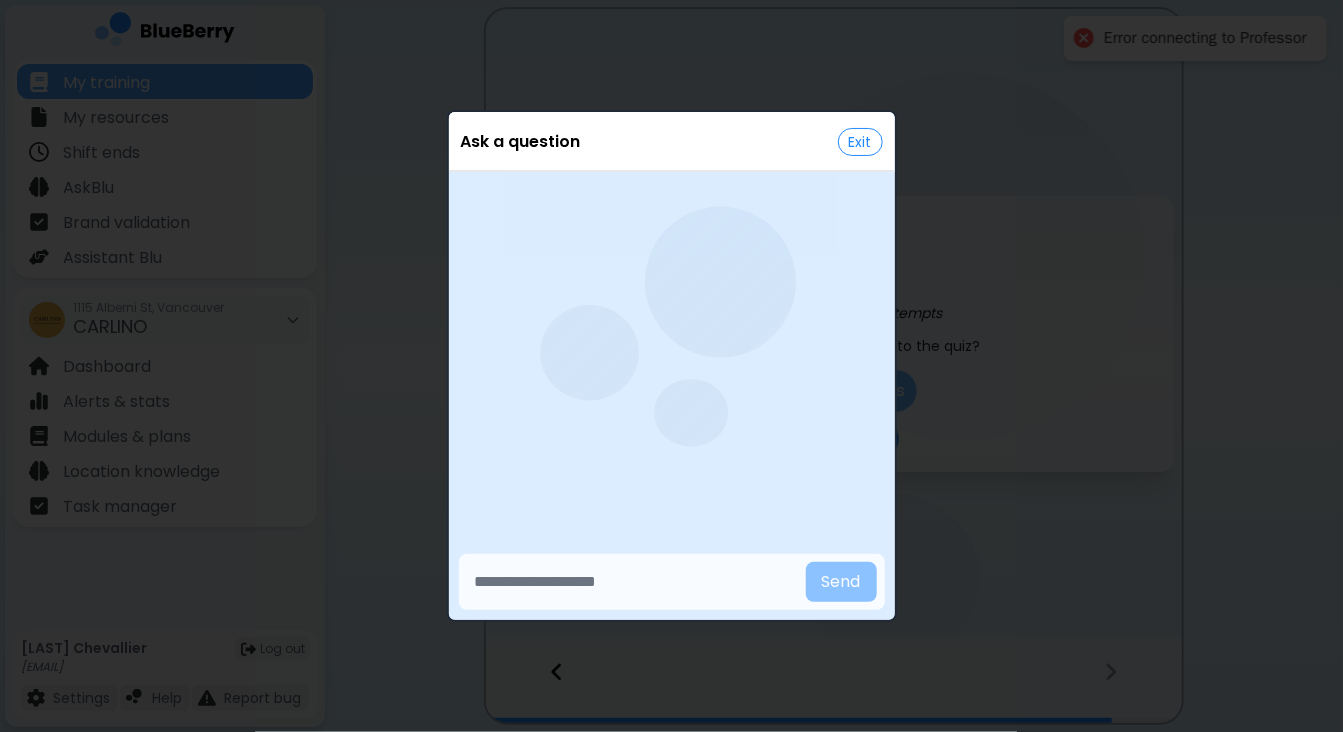 click on "Ask questions" at bounding box center (834, 391) 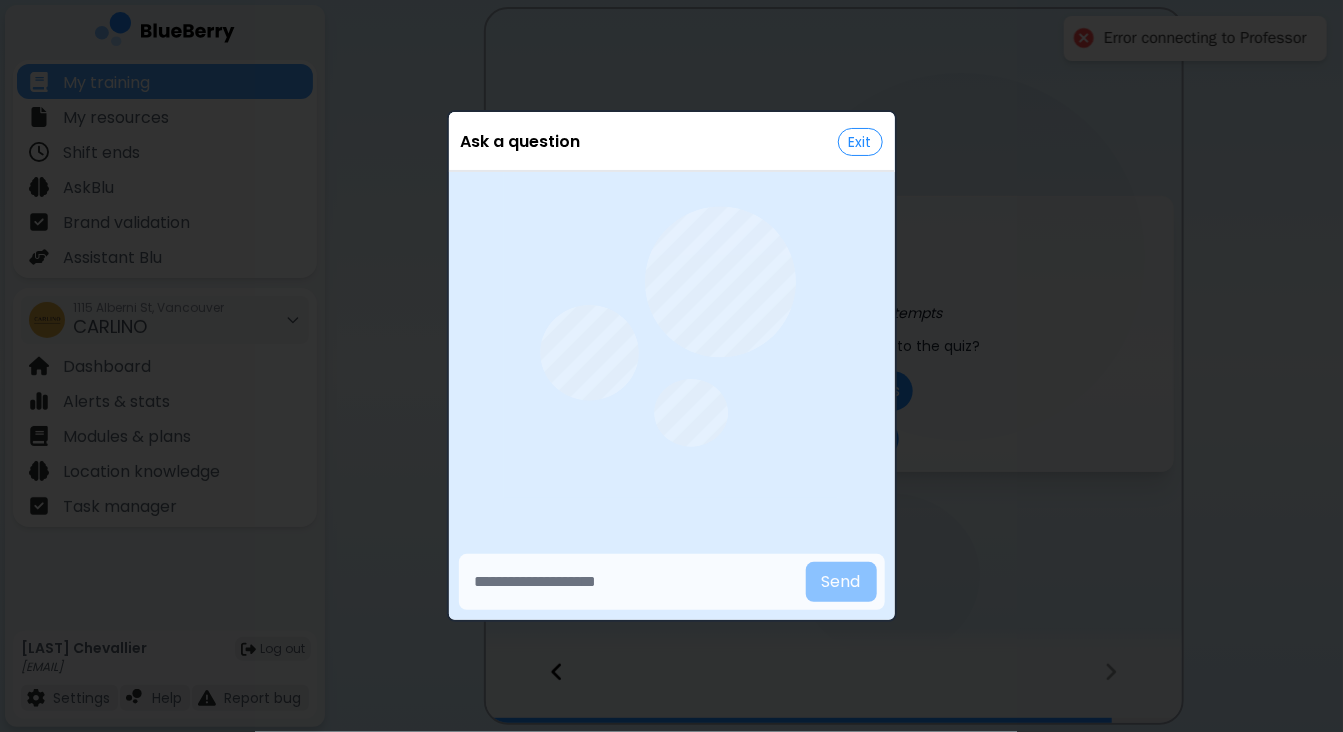 click at bounding box center (632, 582) 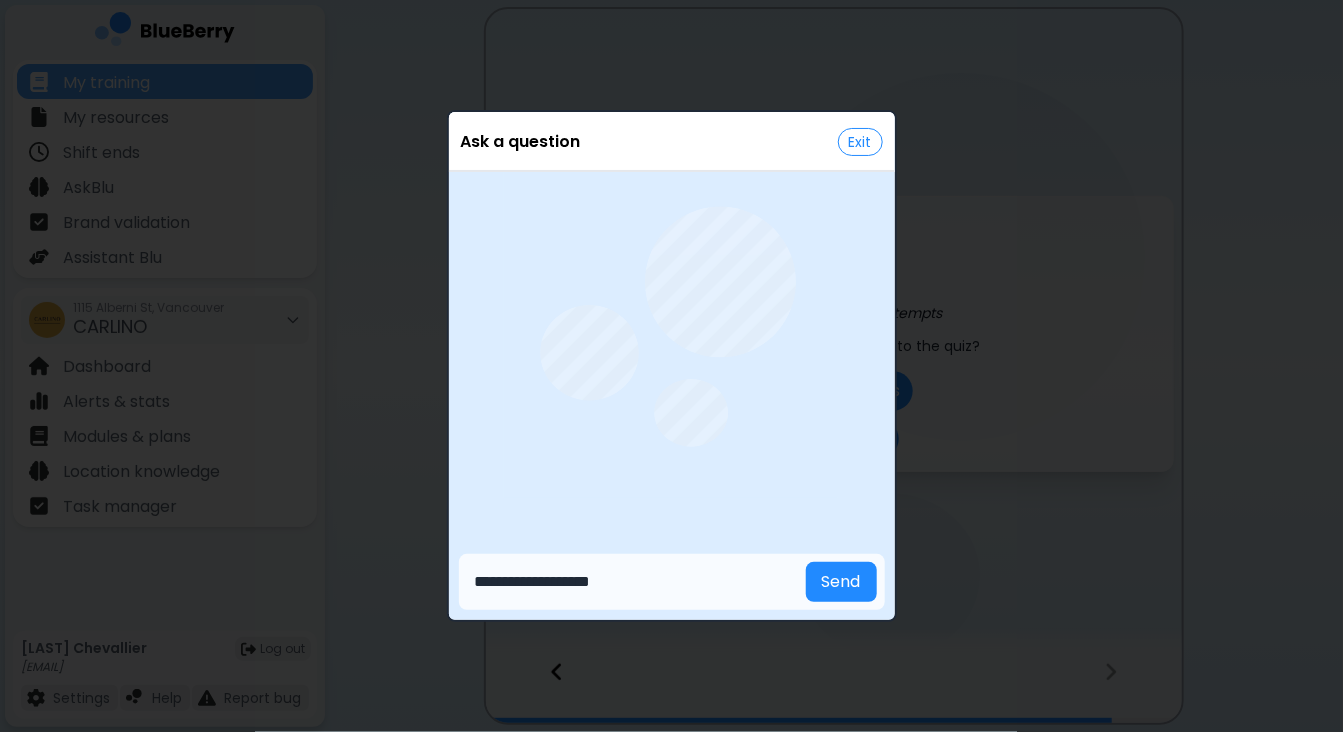 type on "**********" 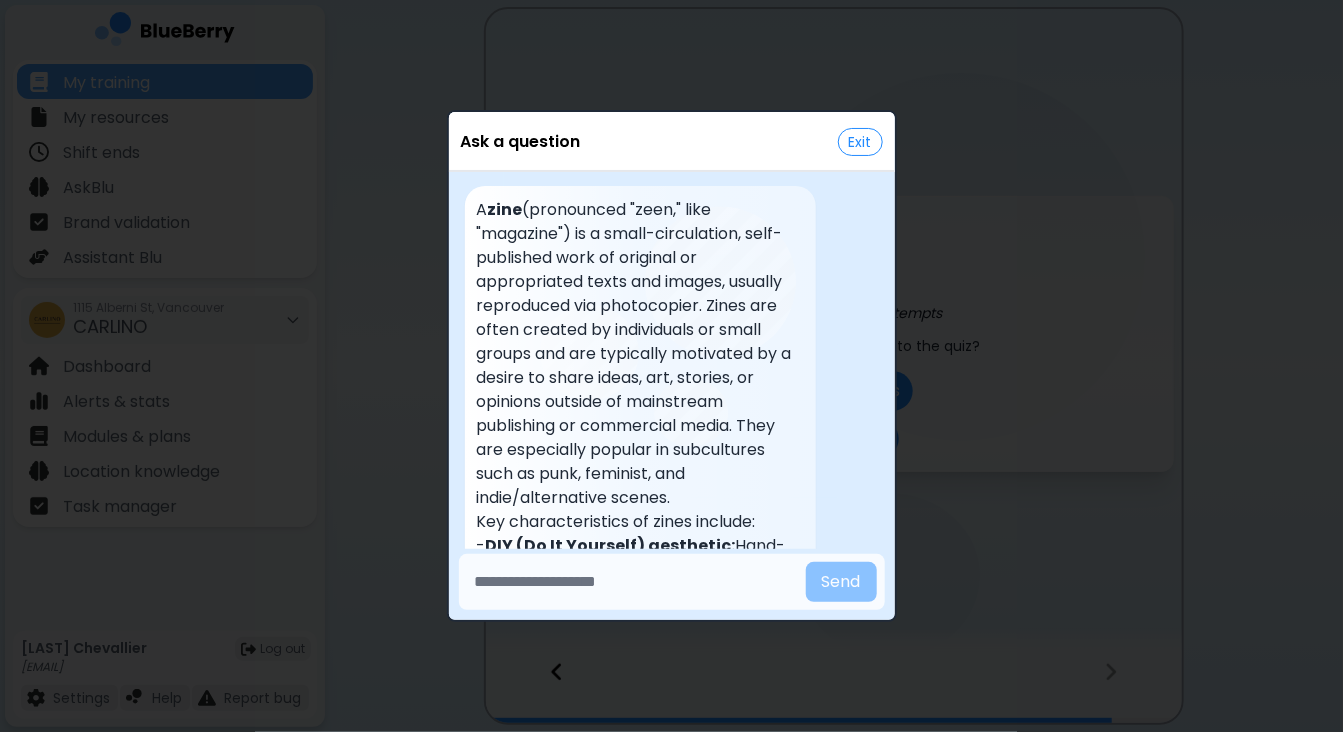 scroll, scrollTop: 67, scrollLeft: 0, axis: vertical 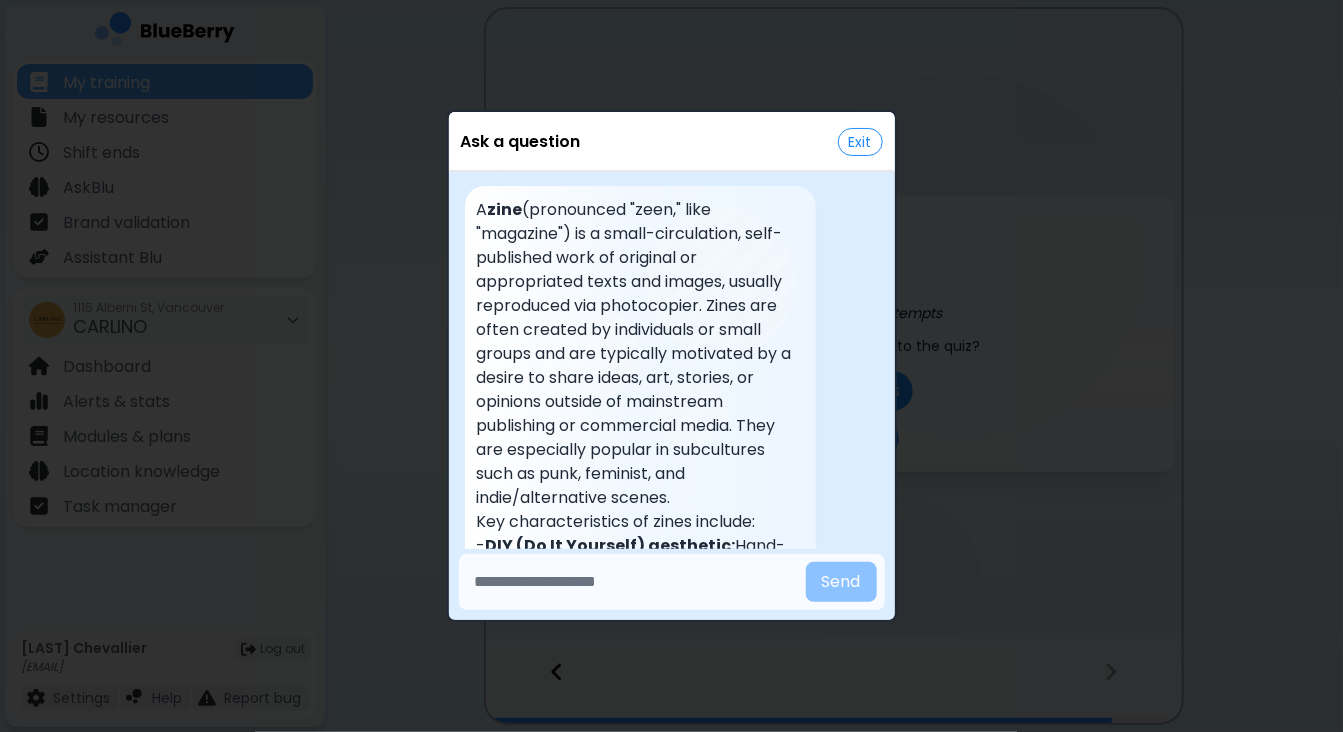 click on "Exit" at bounding box center [860, 142] 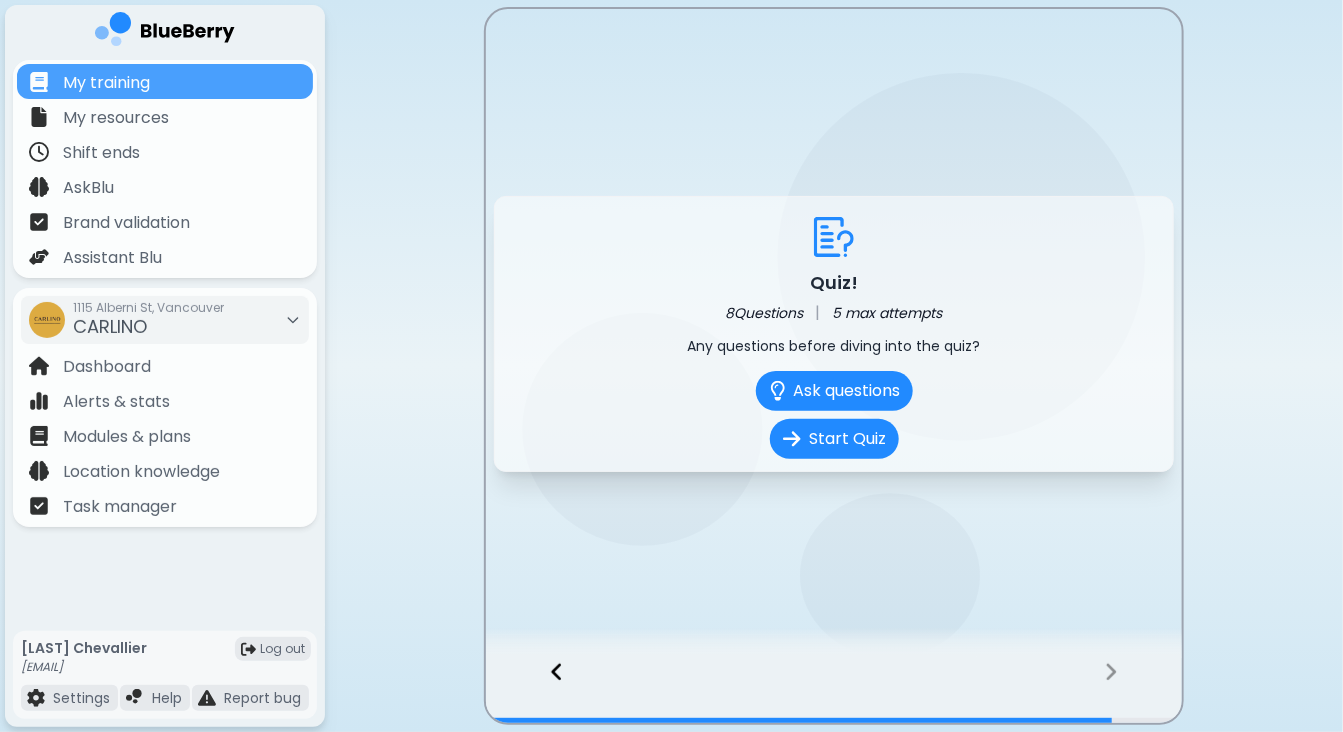click 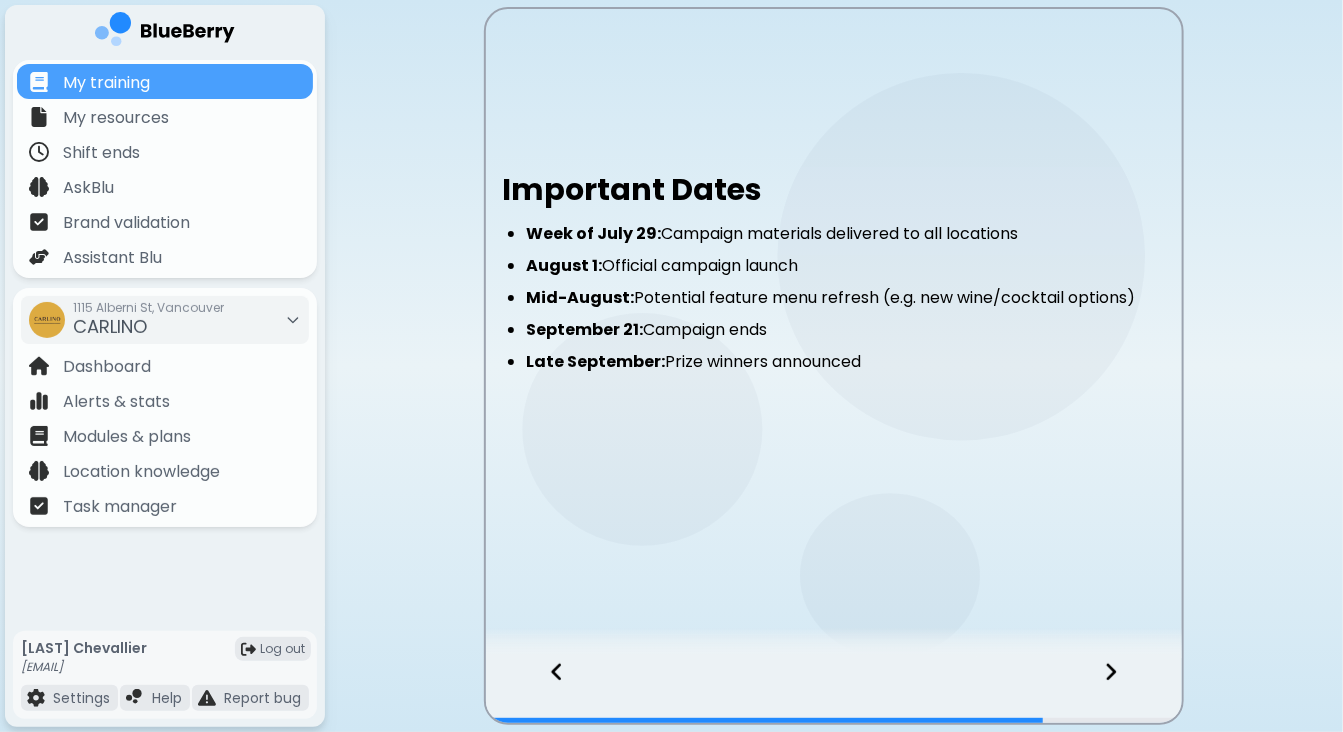 click 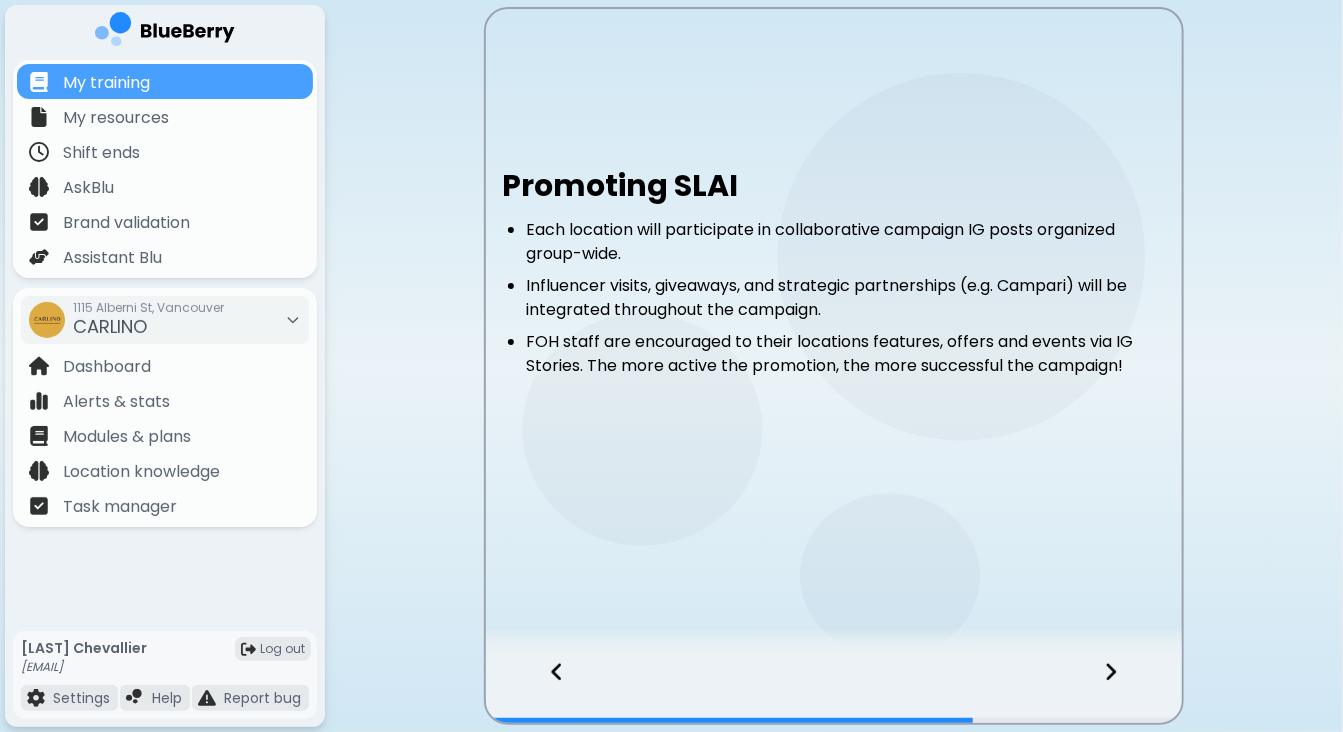 click 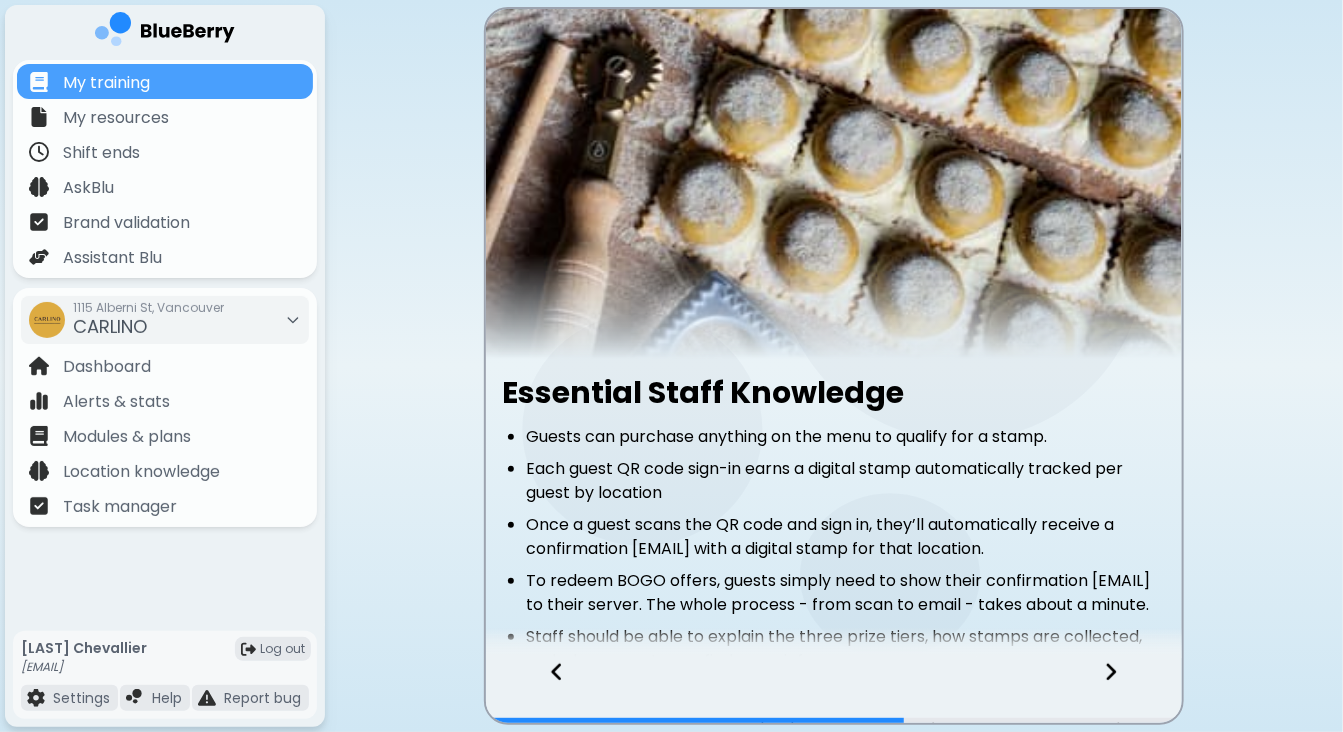 click 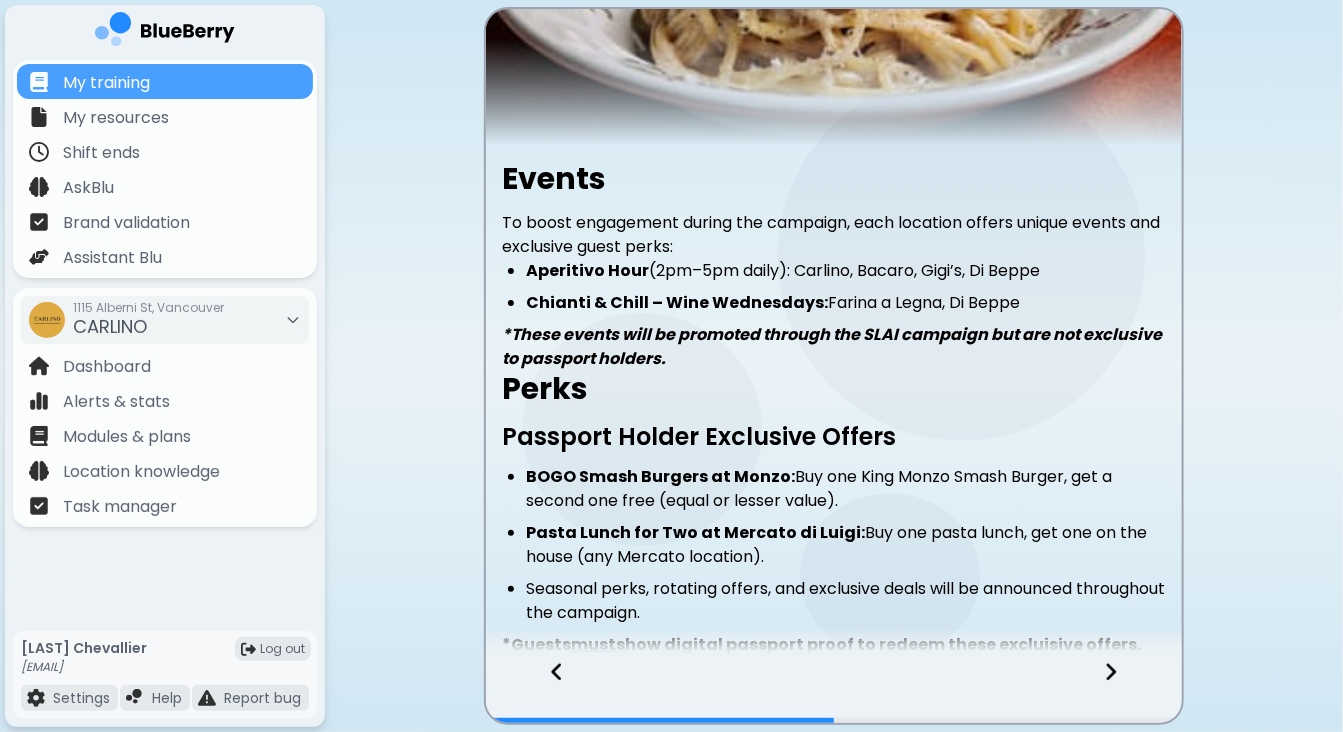 scroll, scrollTop: 226, scrollLeft: 0, axis: vertical 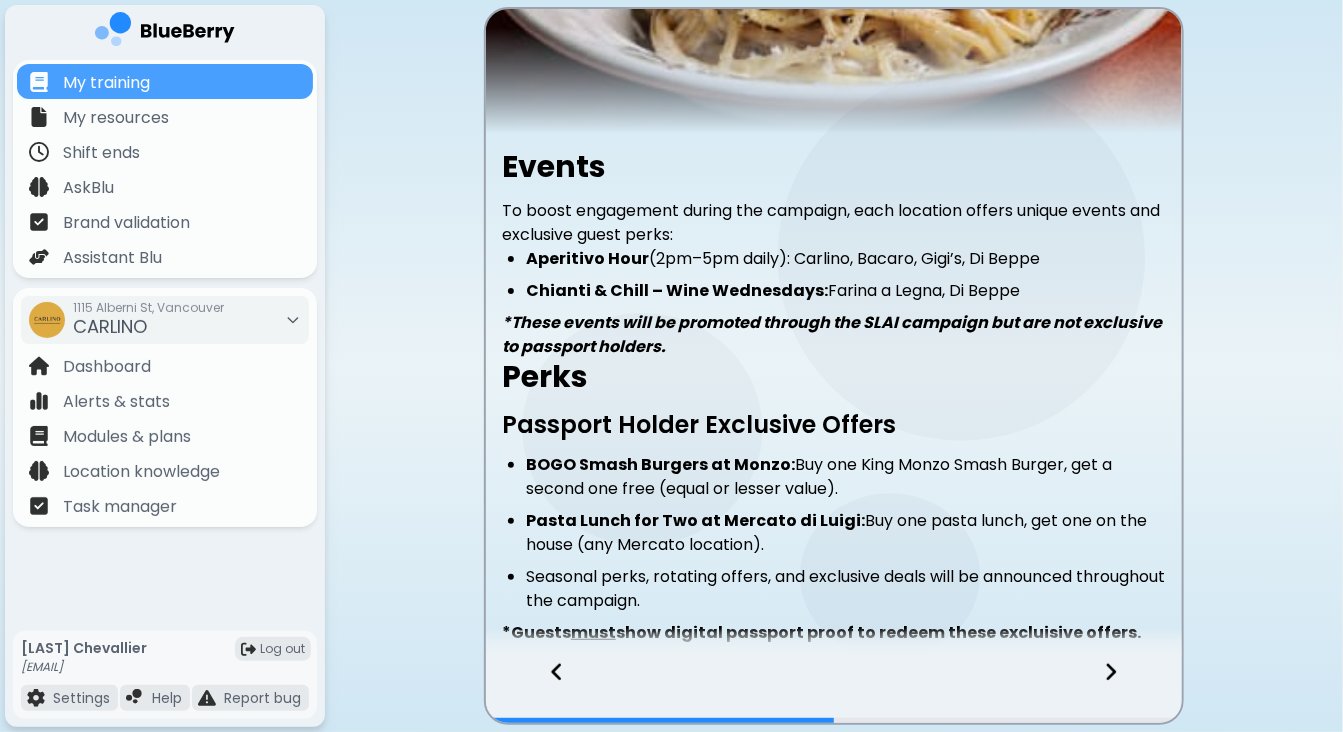 click at bounding box center (547, 690) 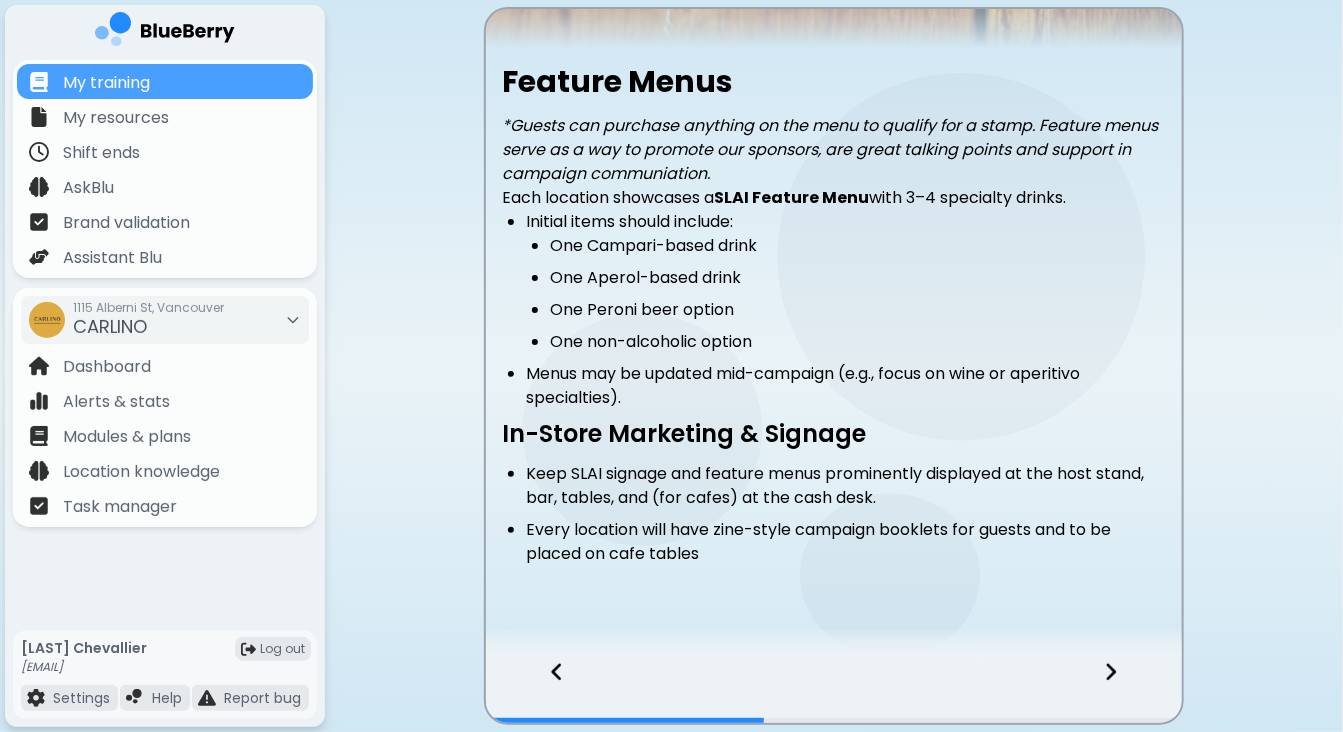 scroll, scrollTop: 319, scrollLeft: 0, axis: vertical 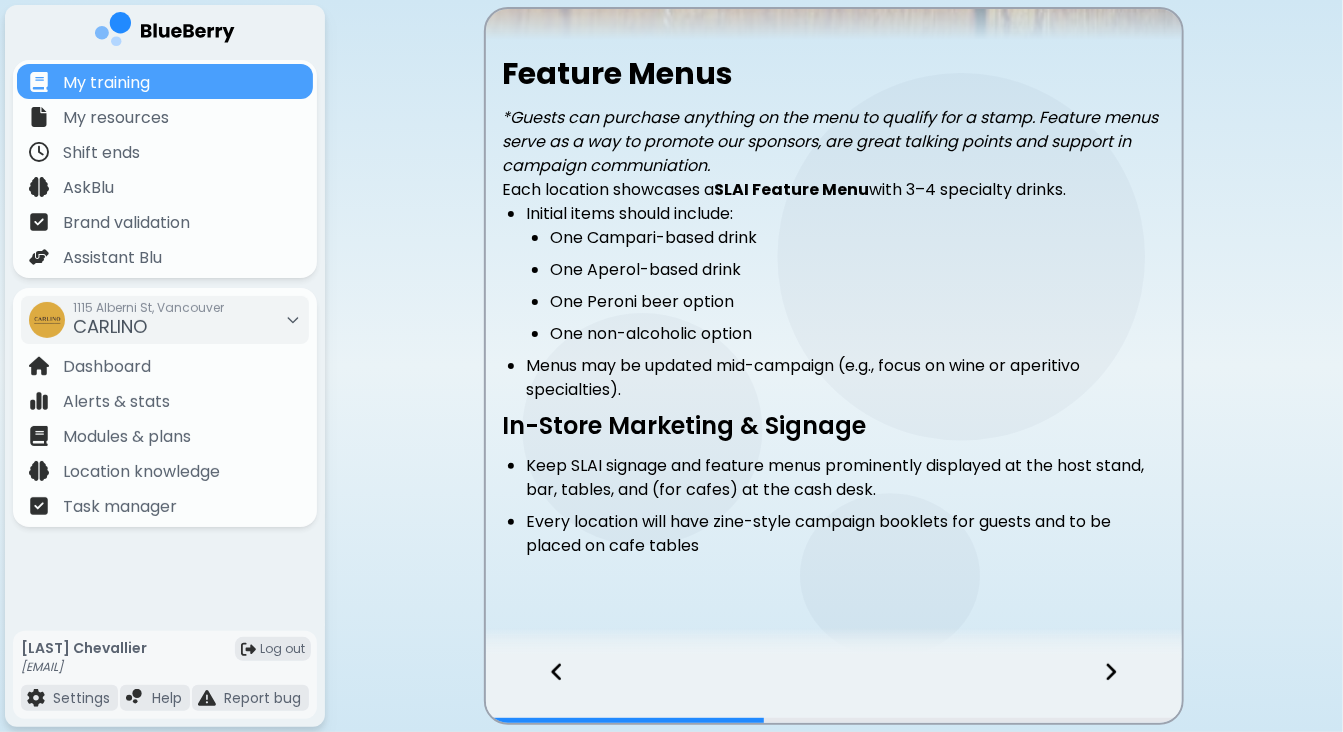 click at bounding box center [547, 690] 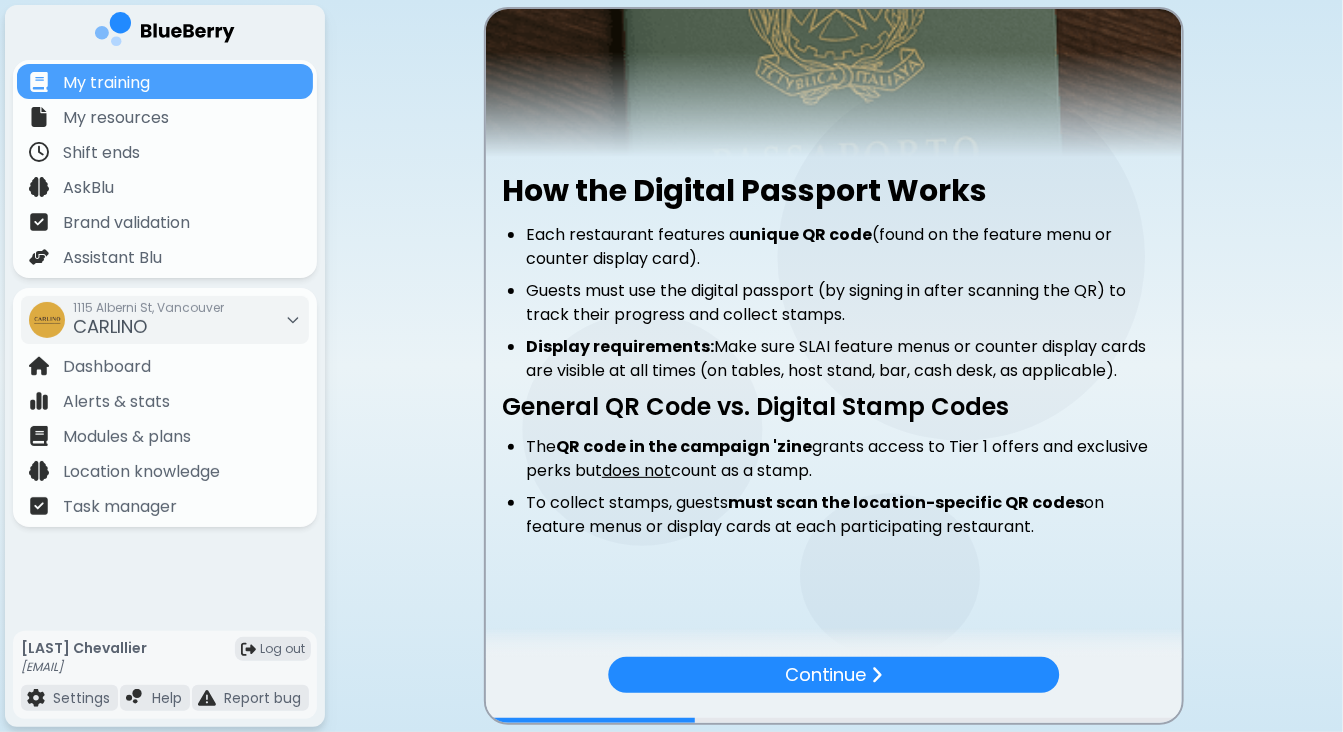 scroll, scrollTop: 219, scrollLeft: 0, axis: vertical 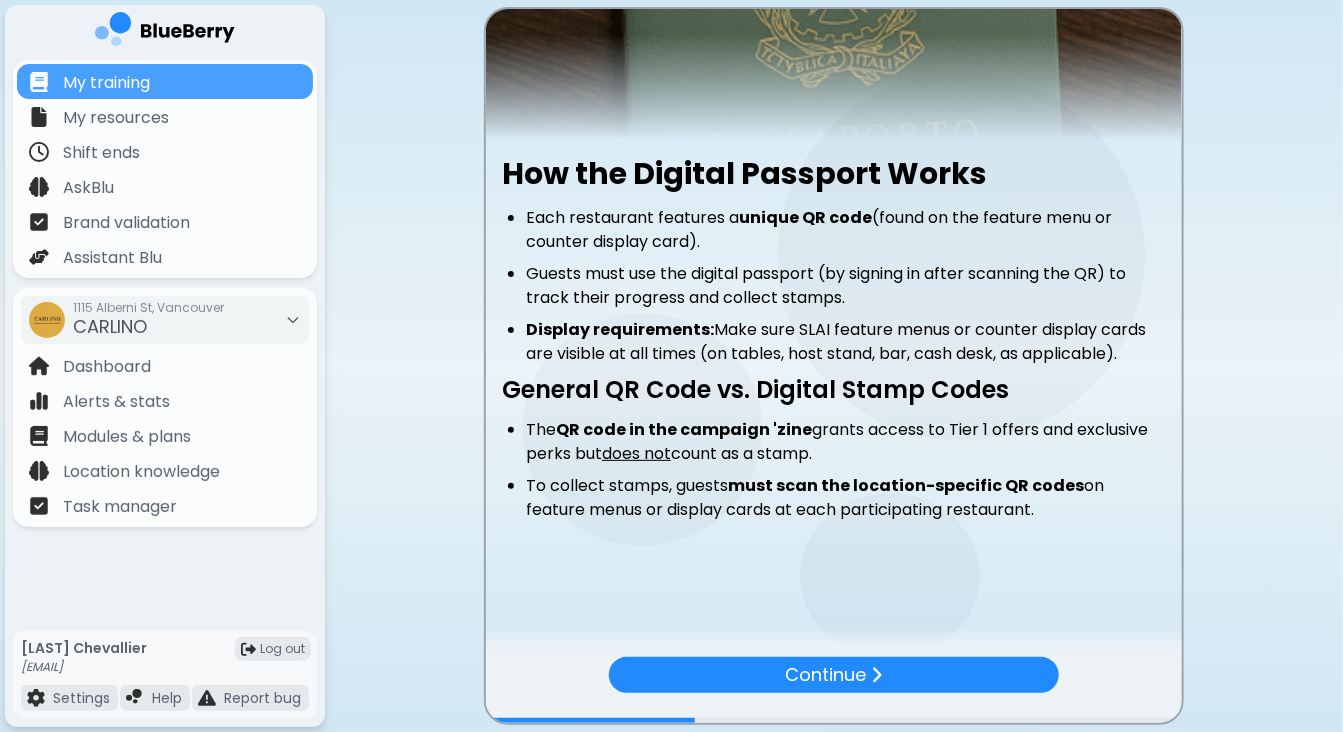 click at bounding box center [590, 720] 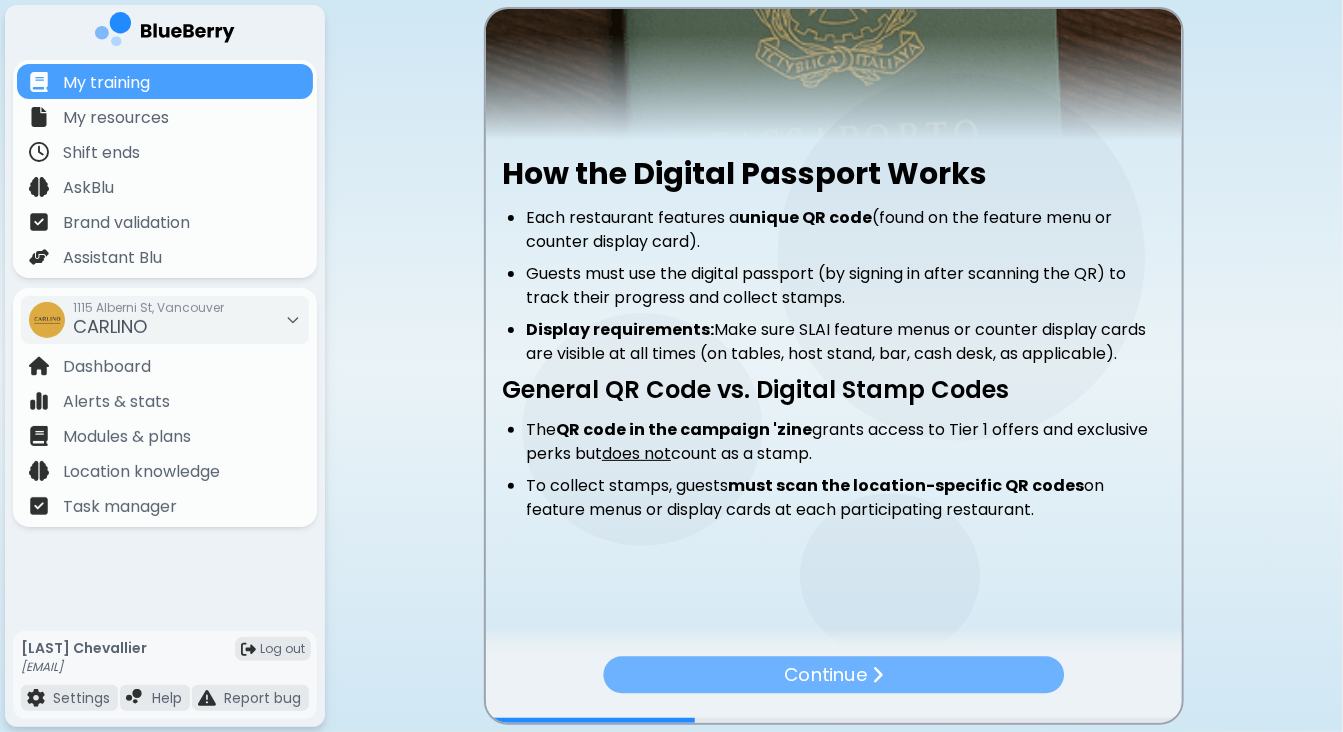 click on "Continue" at bounding box center (834, 674) 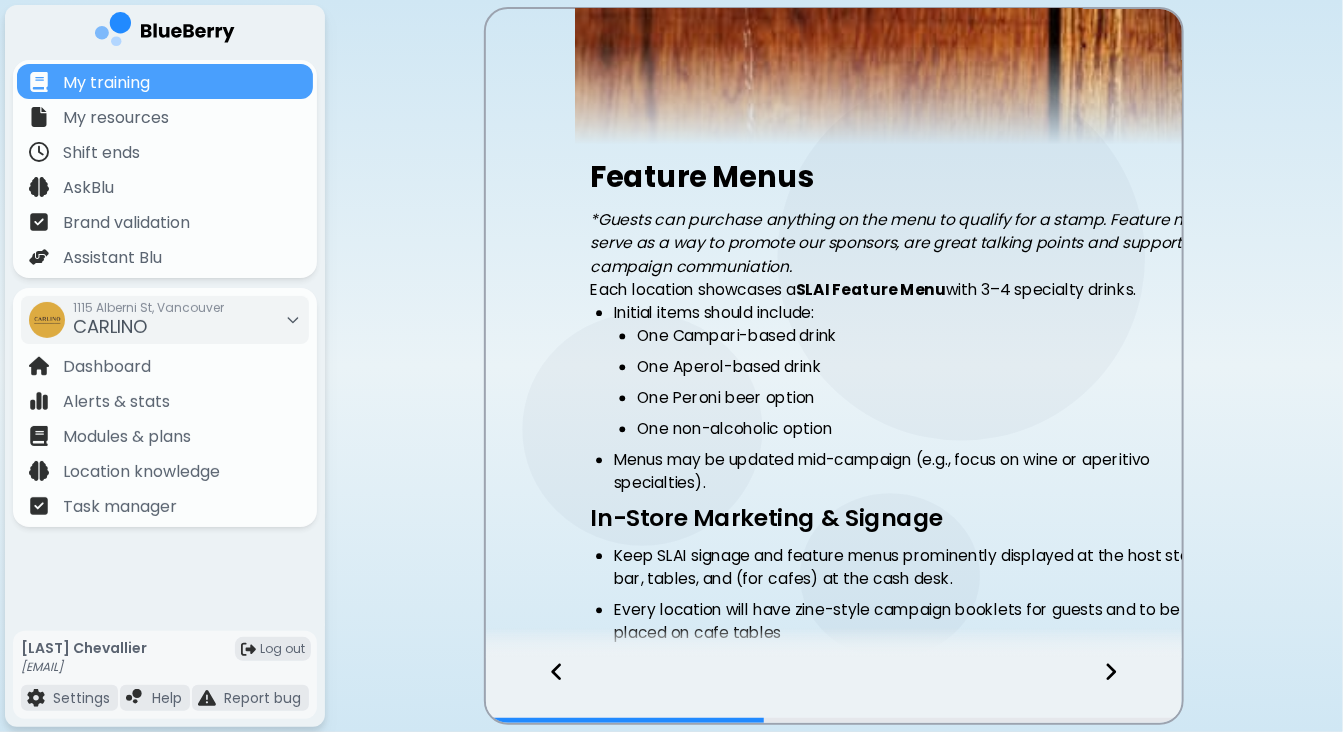 scroll, scrollTop: 0, scrollLeft: 0, axis: both 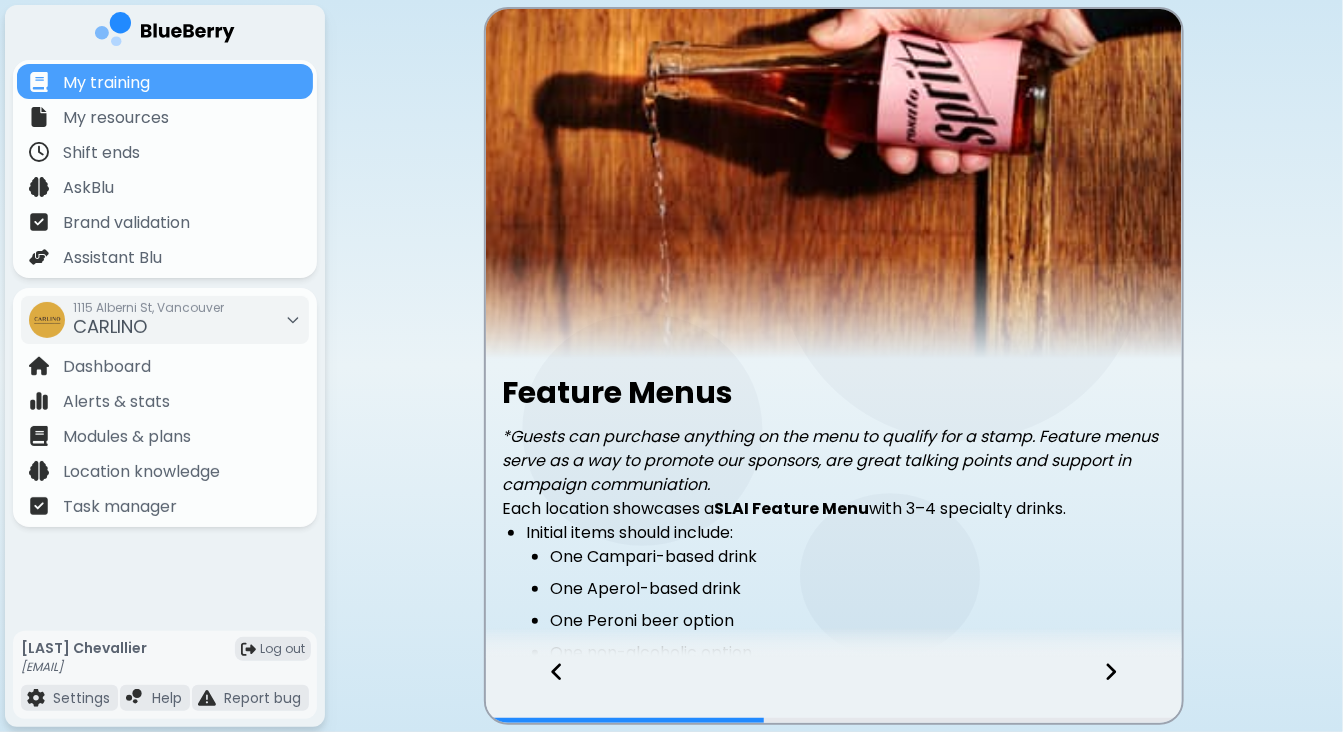 click 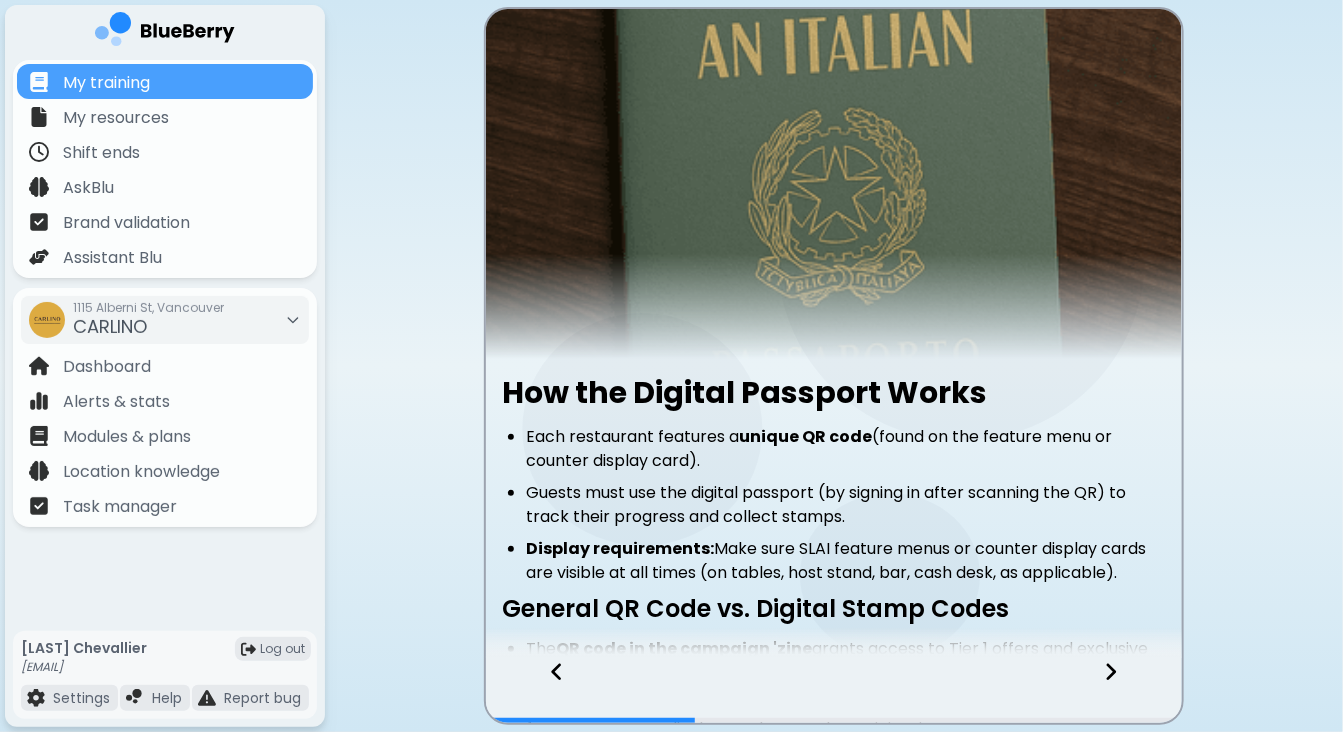 click 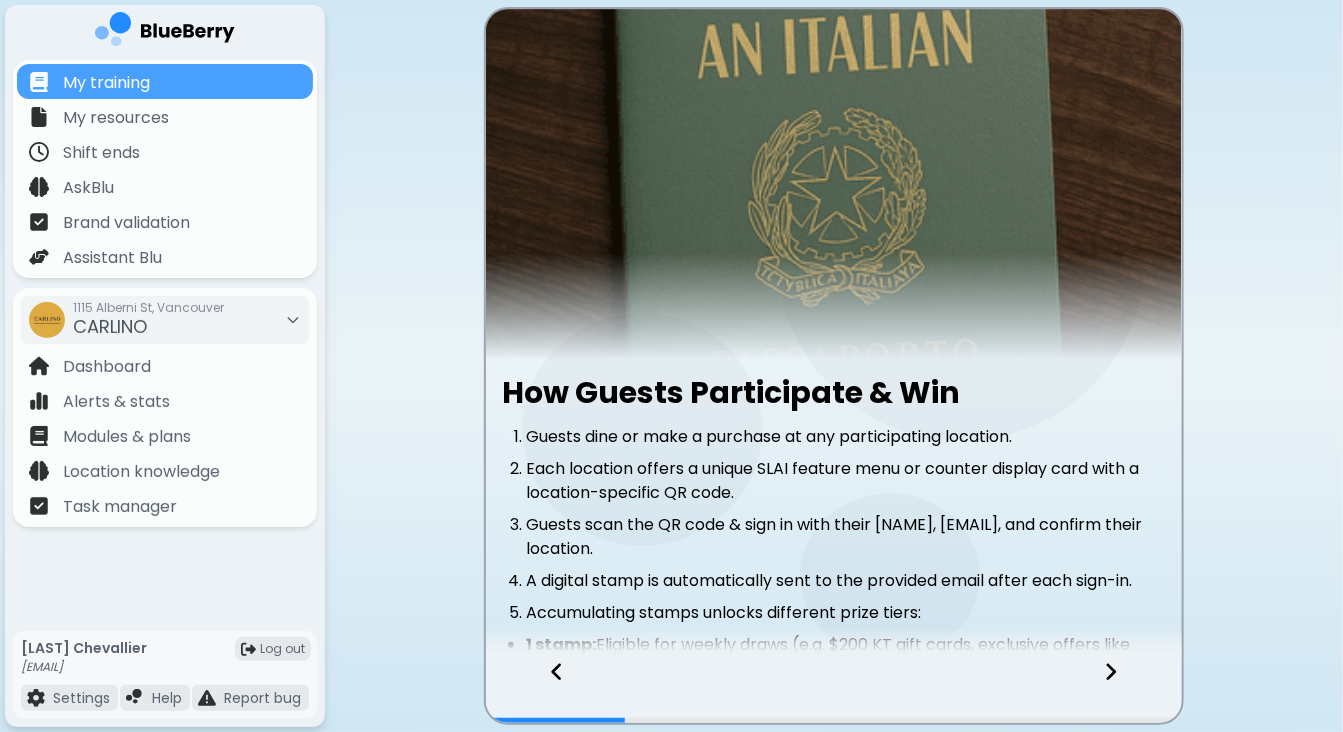 click 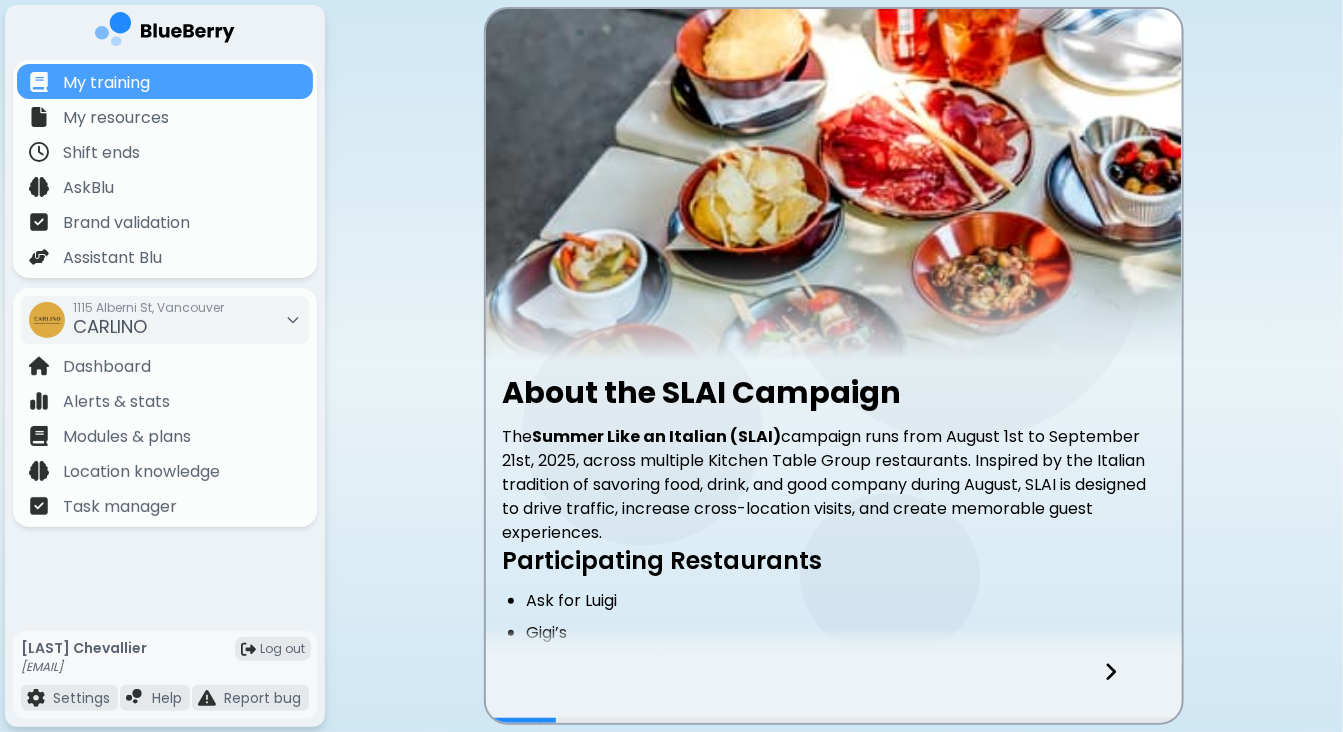 click at bounding box center (834, 690) 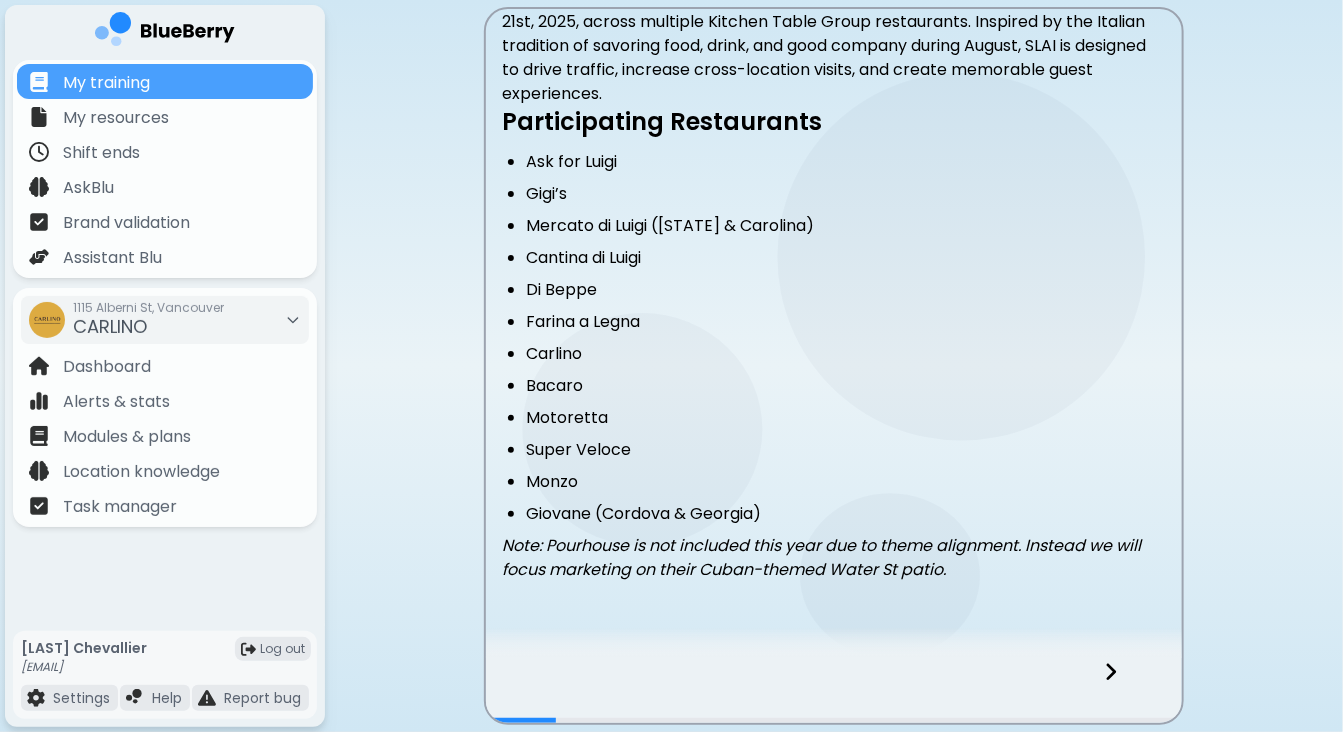 scroll, scrollTop: 439, scrollLeft: 0, axis: vertical 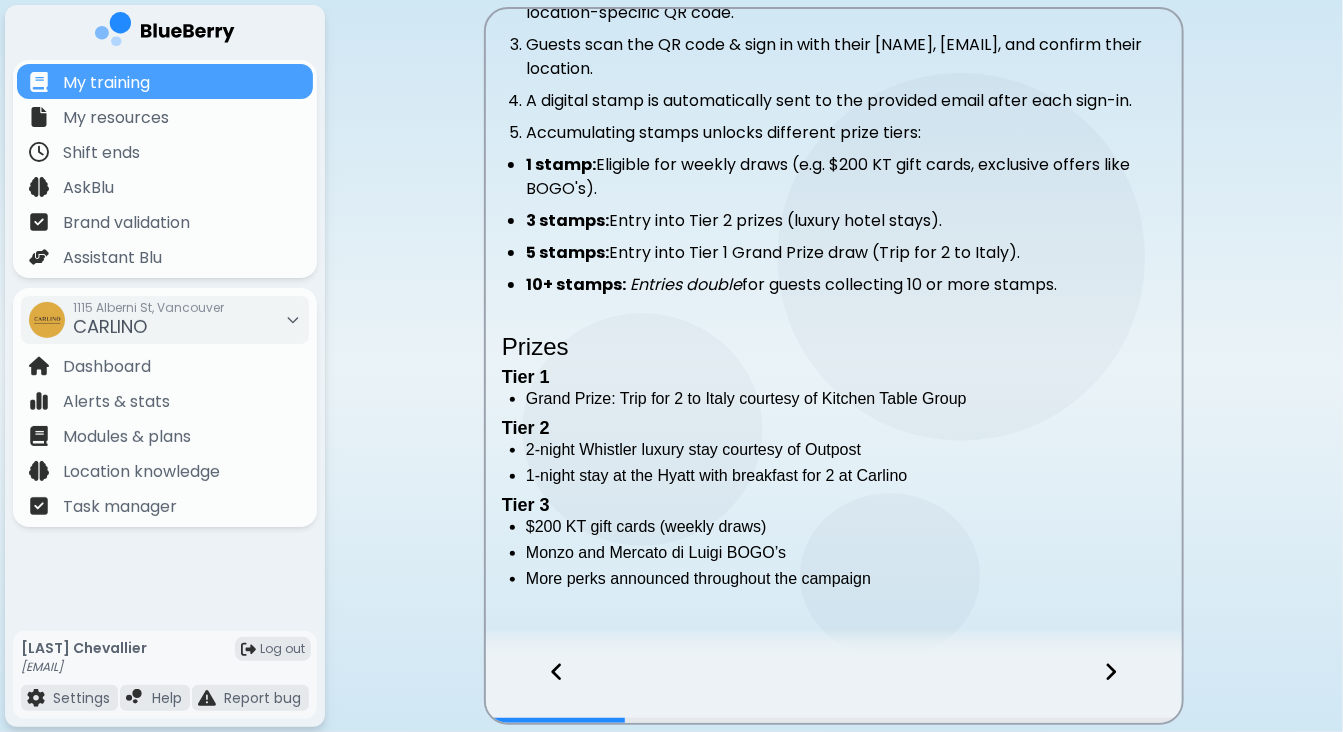 click 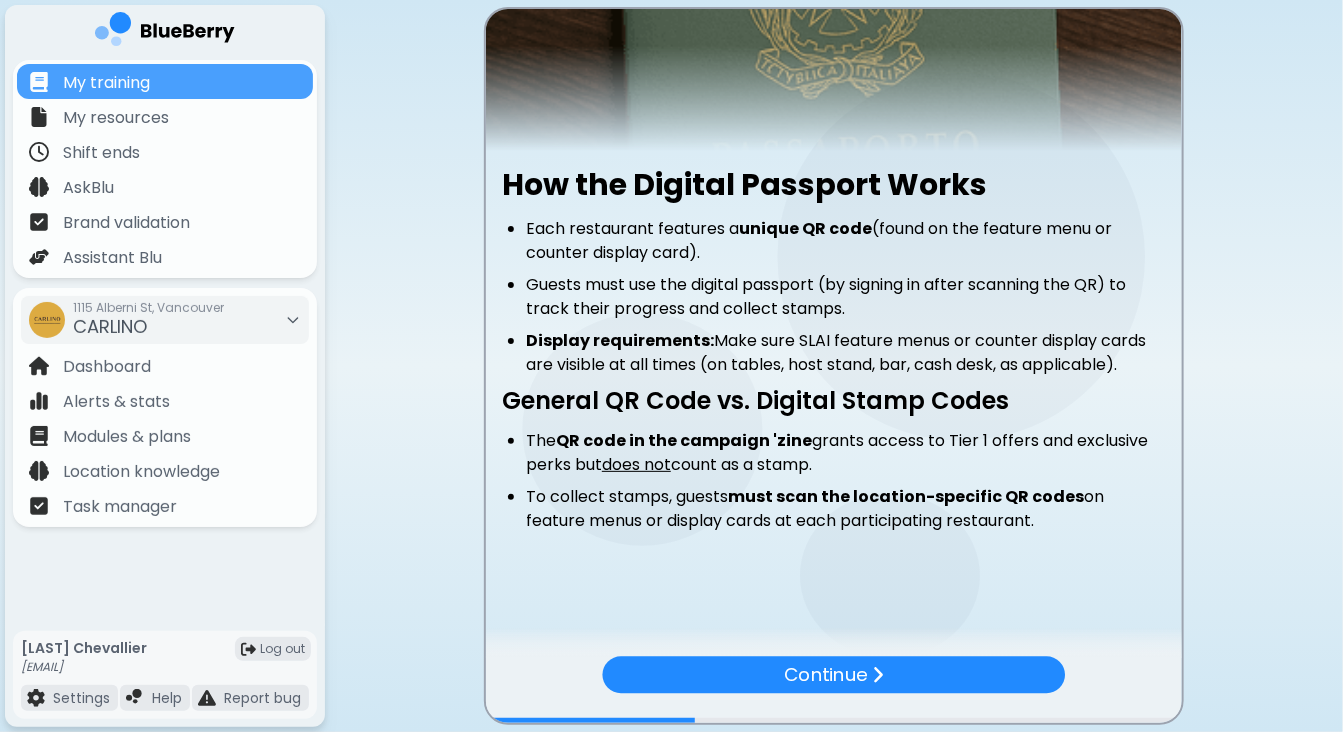 scroll, scrollTop: 219, scrollLeft: 0, axis: vertical 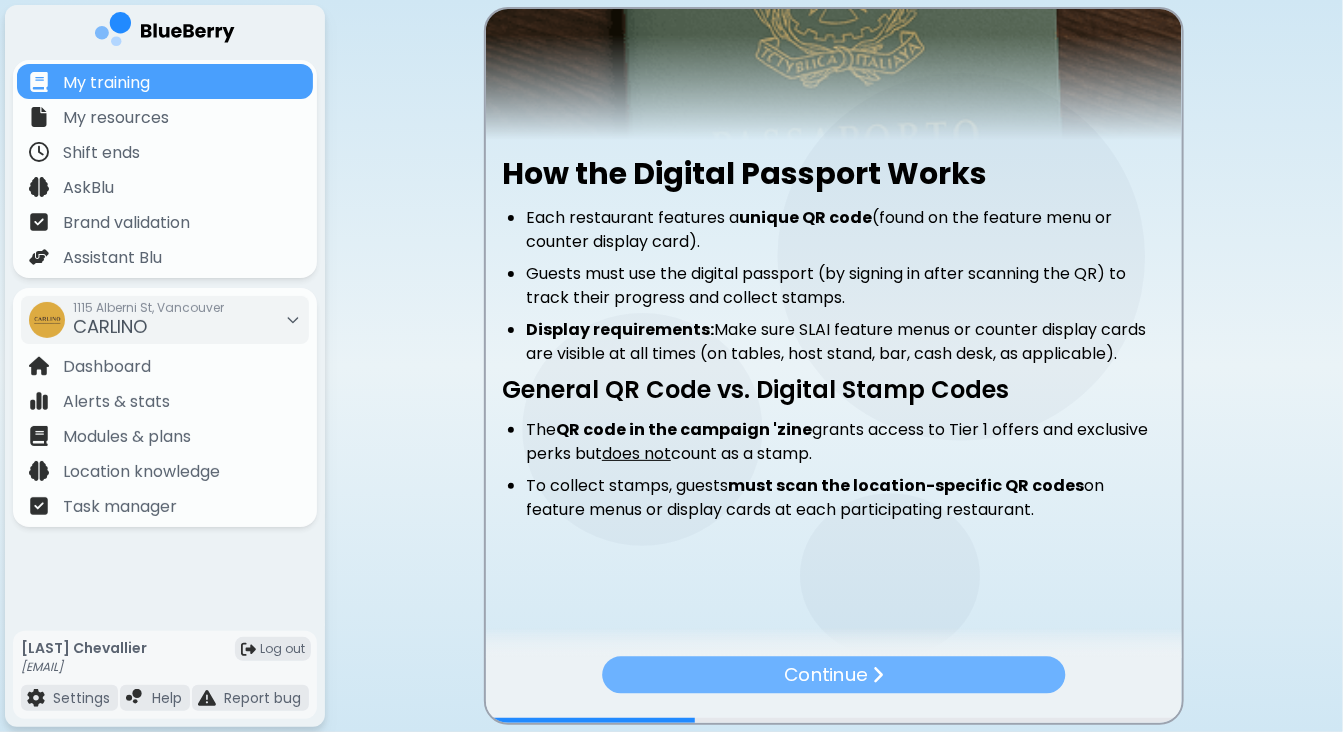 click on "Continue" at bounding box center (833, 674) 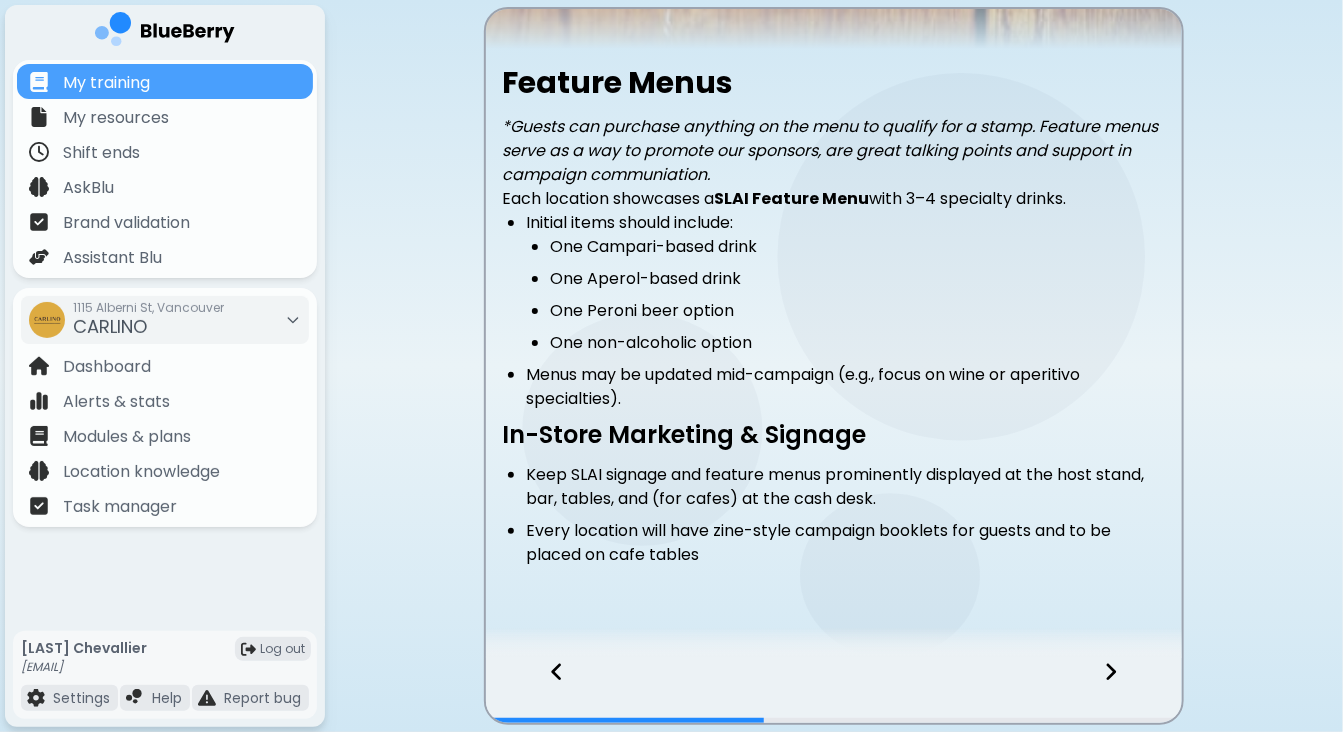 scroll, scrollTop: 354, scrollLeft: 0, axis: vertical 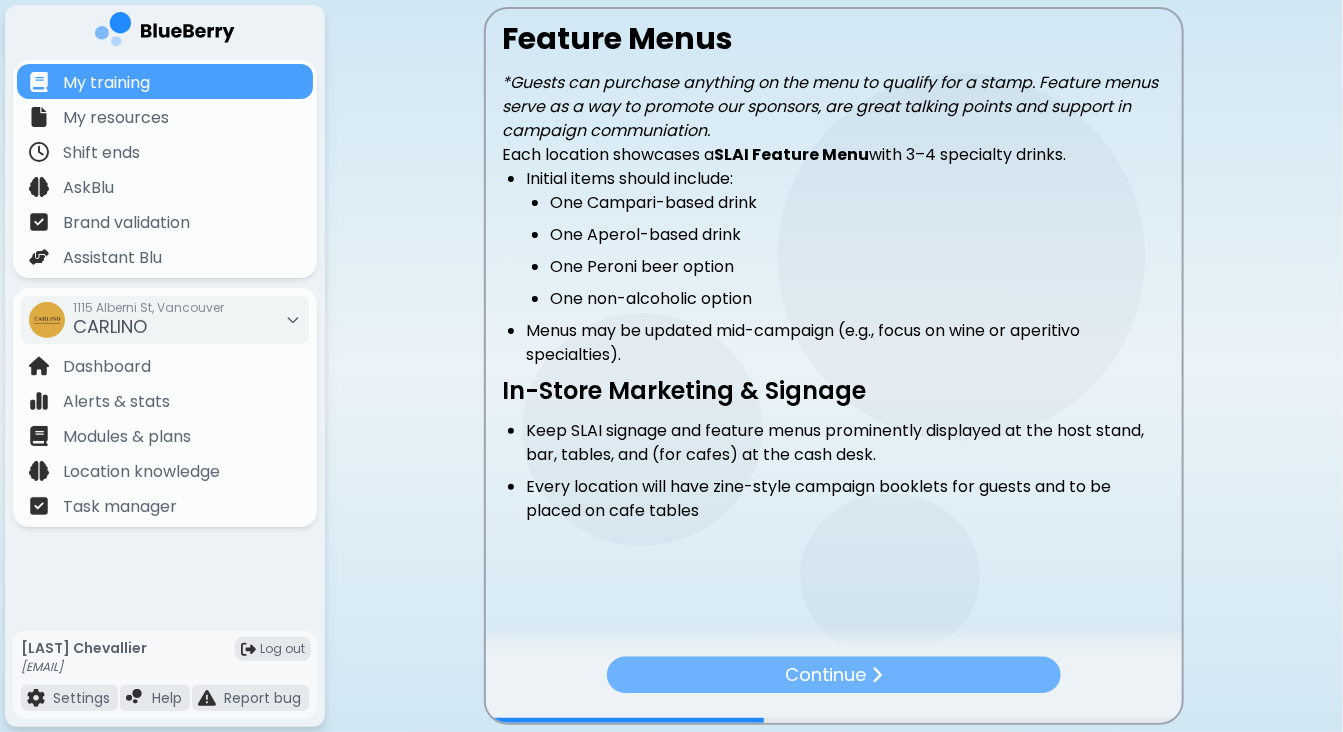 click on "Continue" at bounding box center [834, 675] 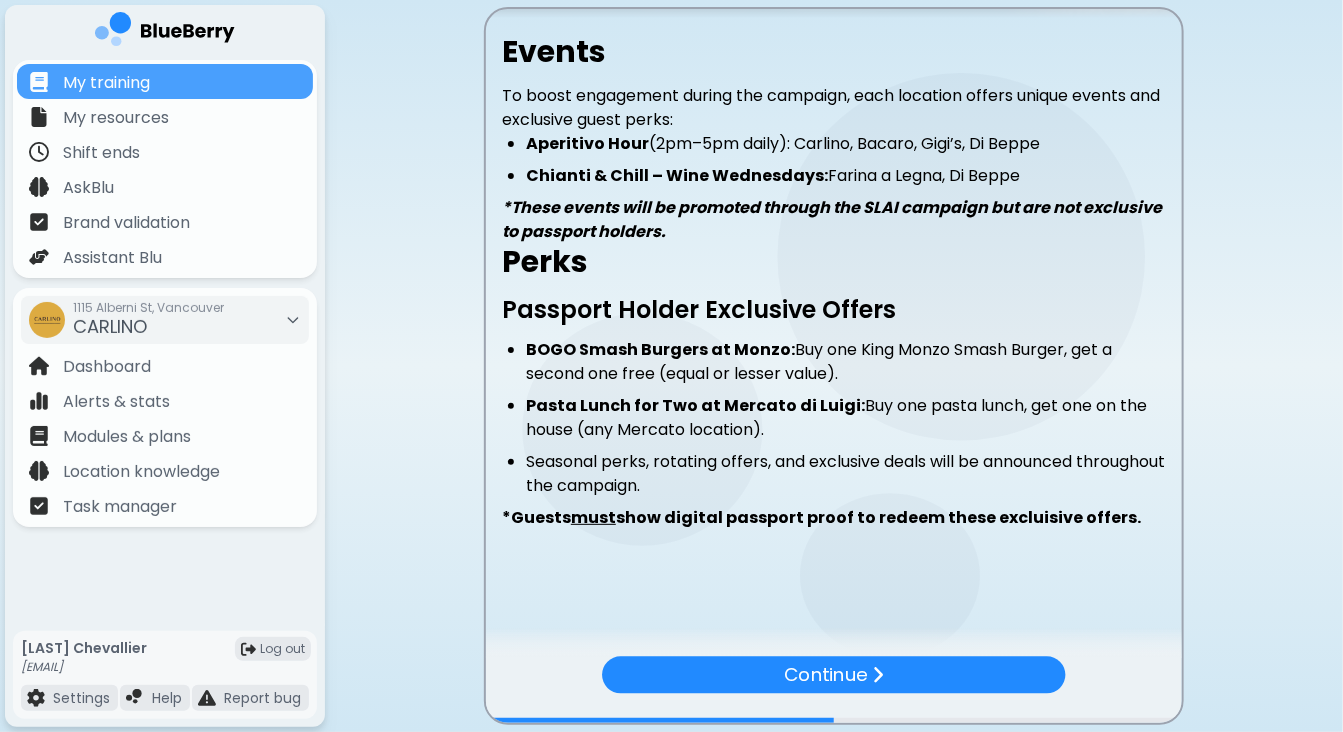scroll, scrollTop: 341, scrollLeft: 0, axis: vertical 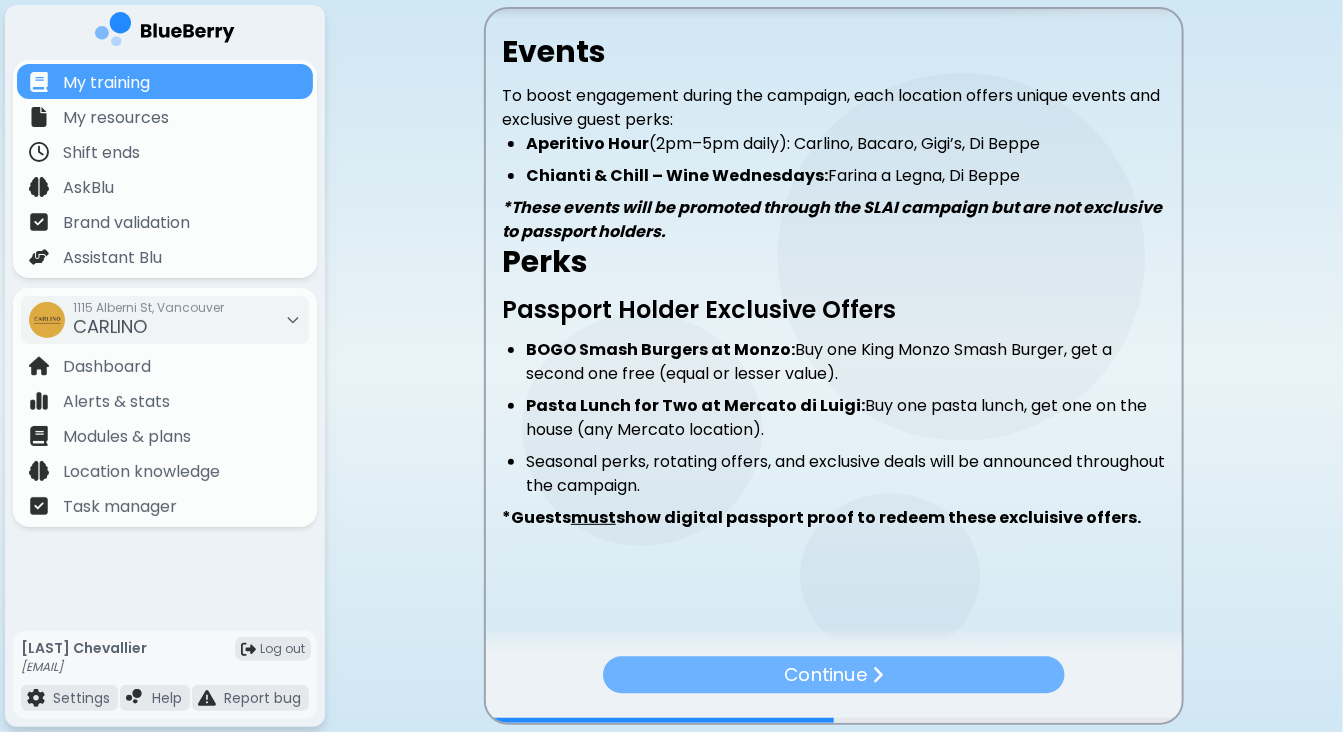 click at bounding box center [877, 675] 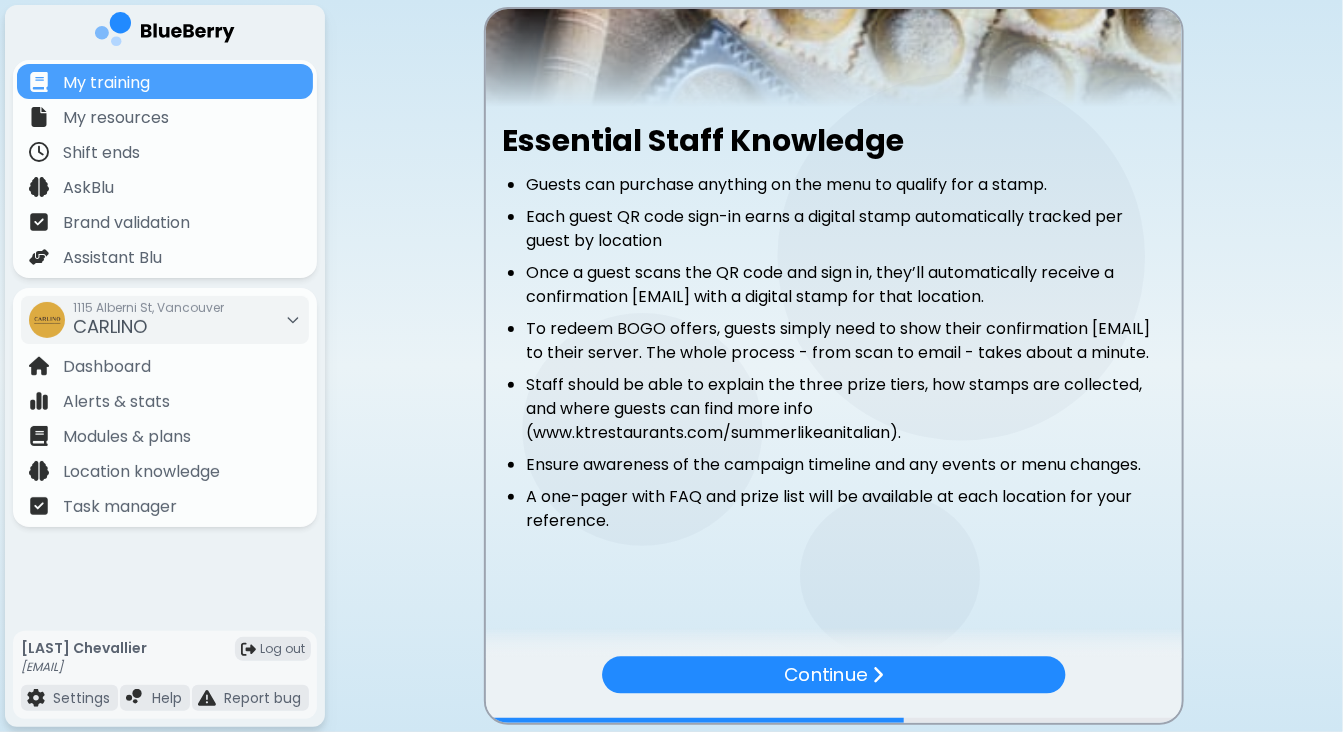 scroll, scrollTop: 252, scrollLeft: 0, axis: vertical 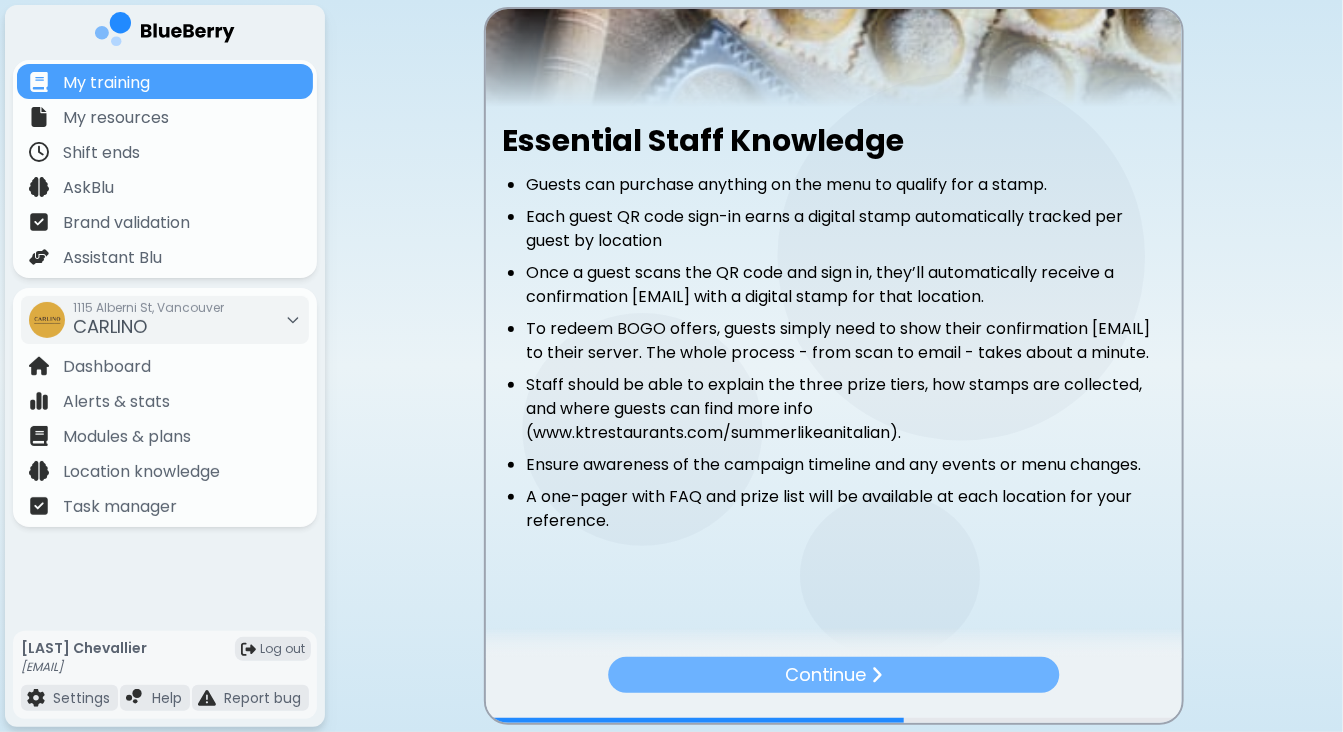 click at bounding box center [877, 674] 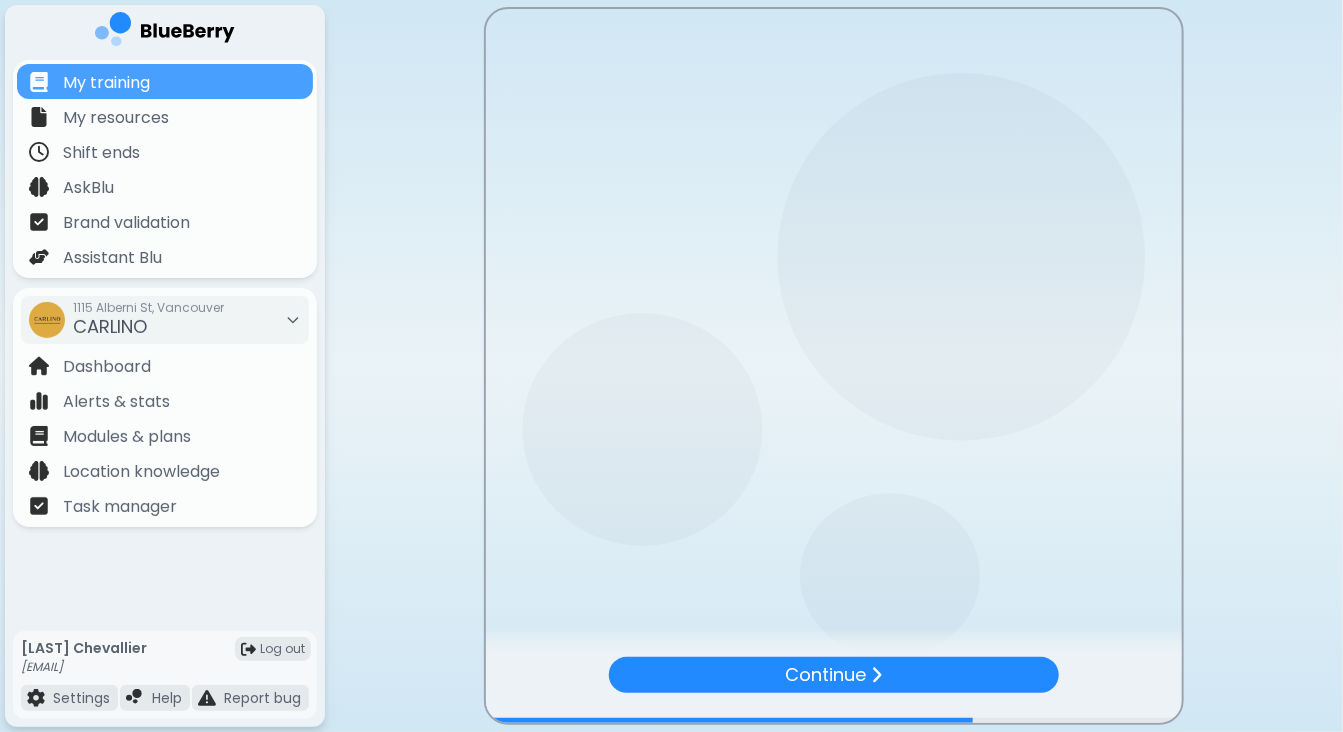 scroll, scrollTop: 0, scrollLeft: 0, axis: both 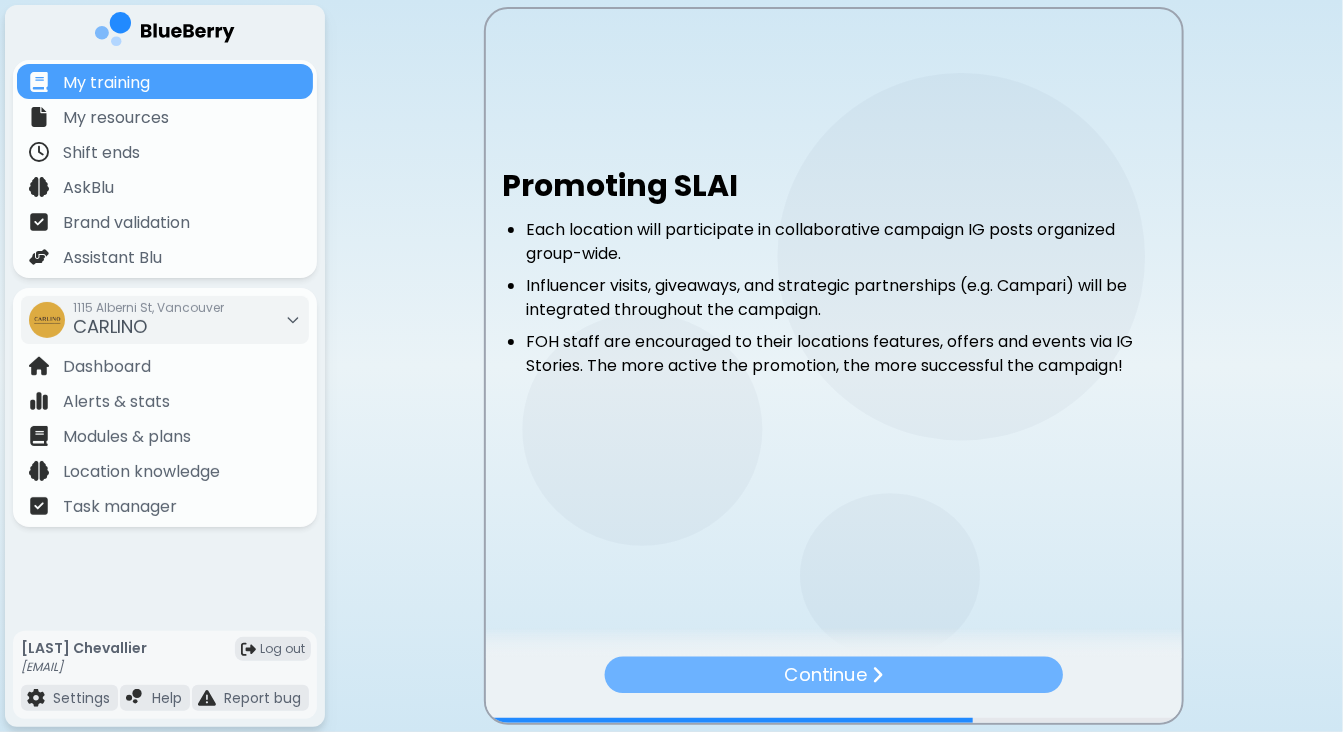 click on "Continue" at bounding box center (826, 674) 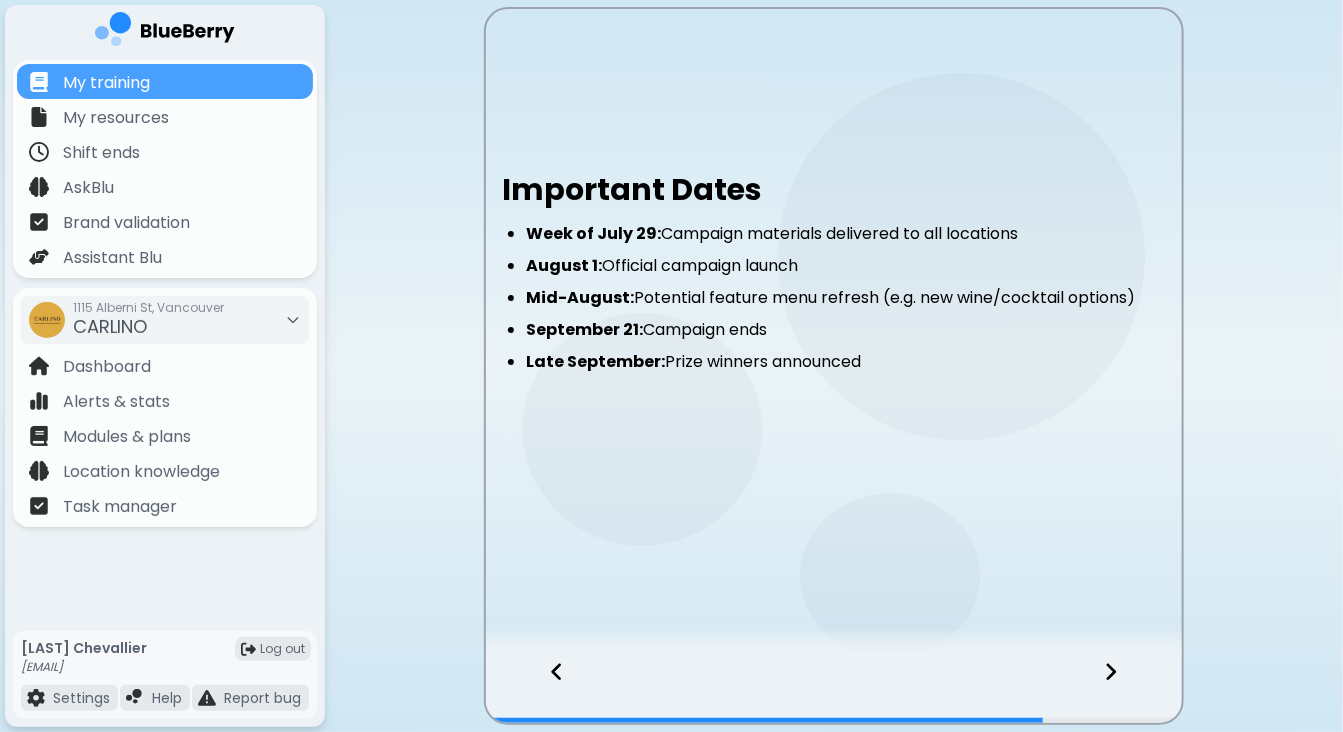 click at bounding box center [1123, 690] 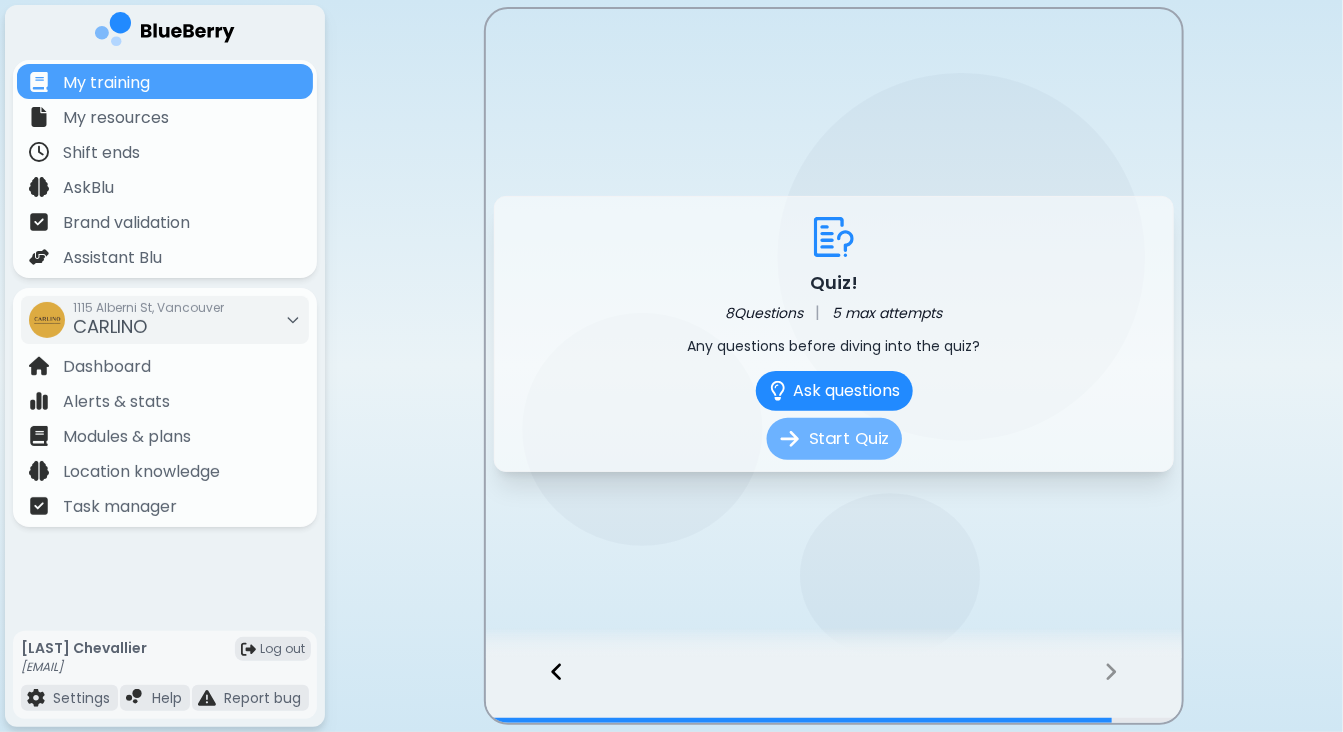 click on "Start Quiz" at bounding box center [833, 439] 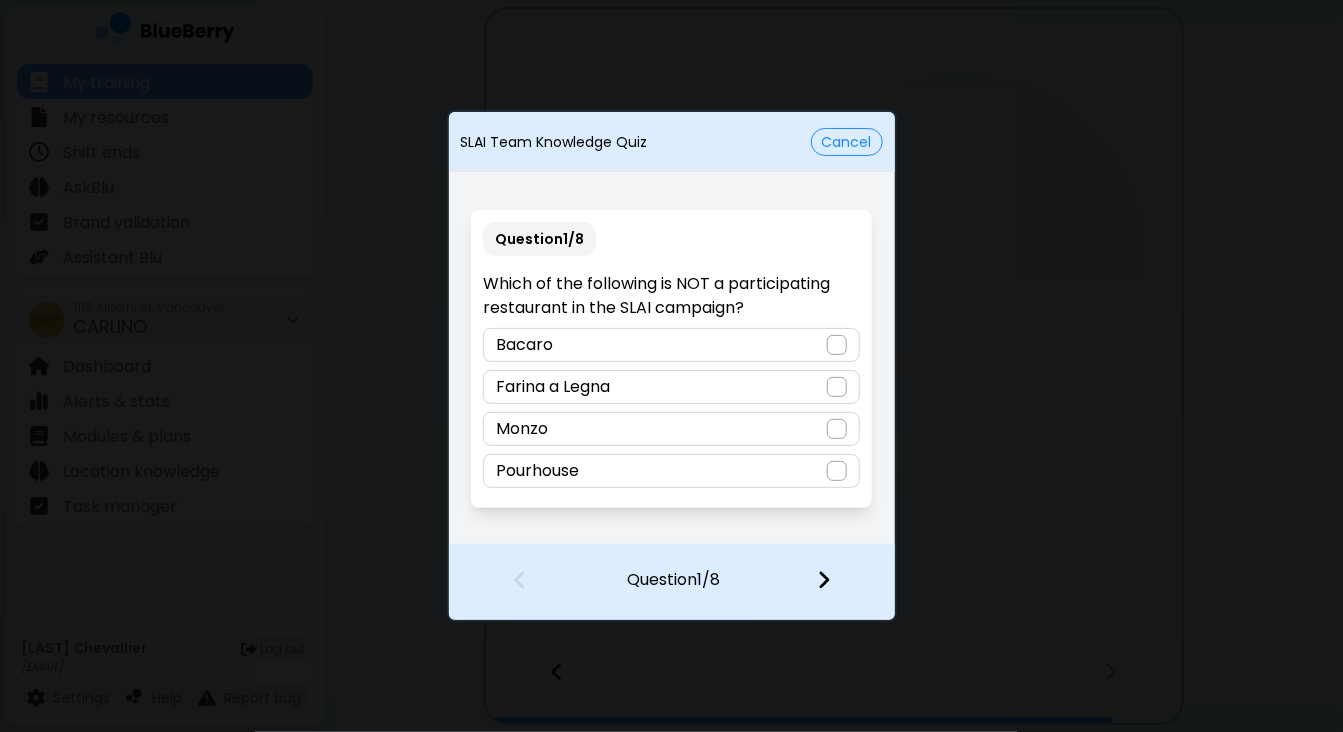 click at bounding box center (837, 471) 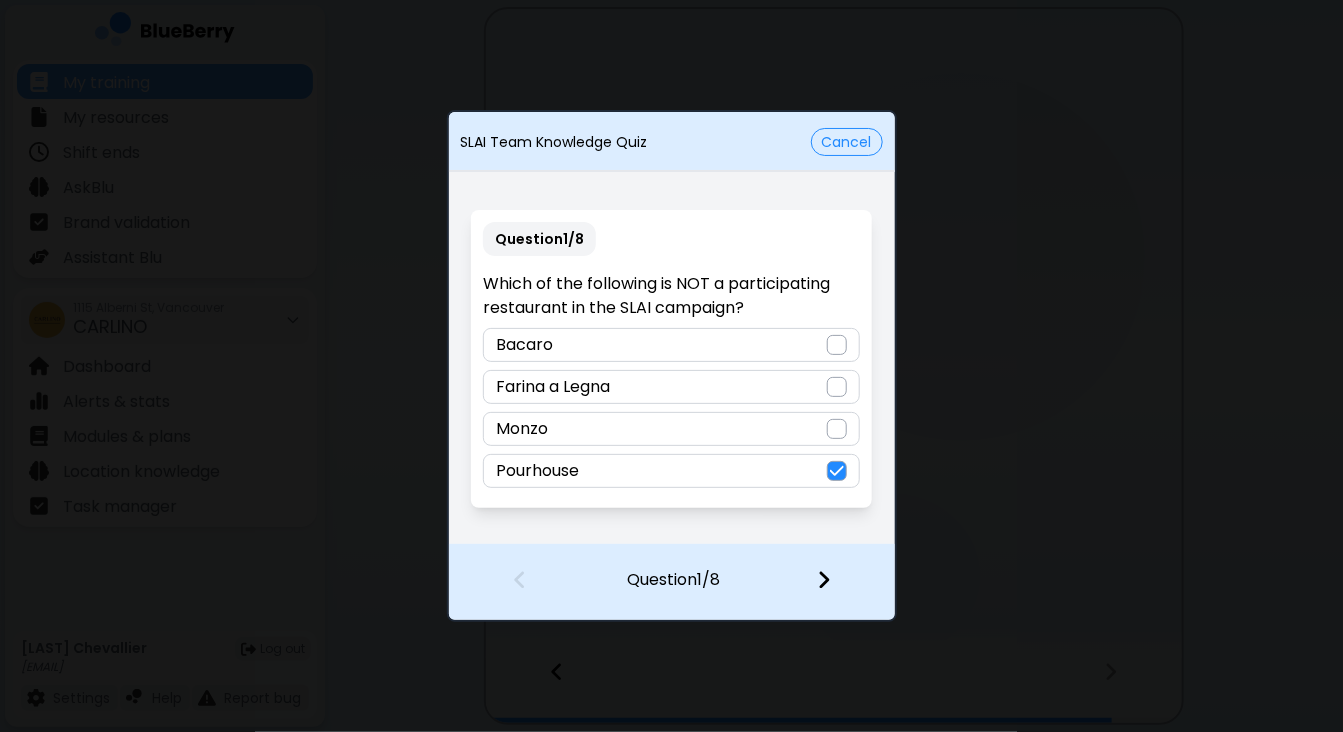 click at bounding box center (836, 582) 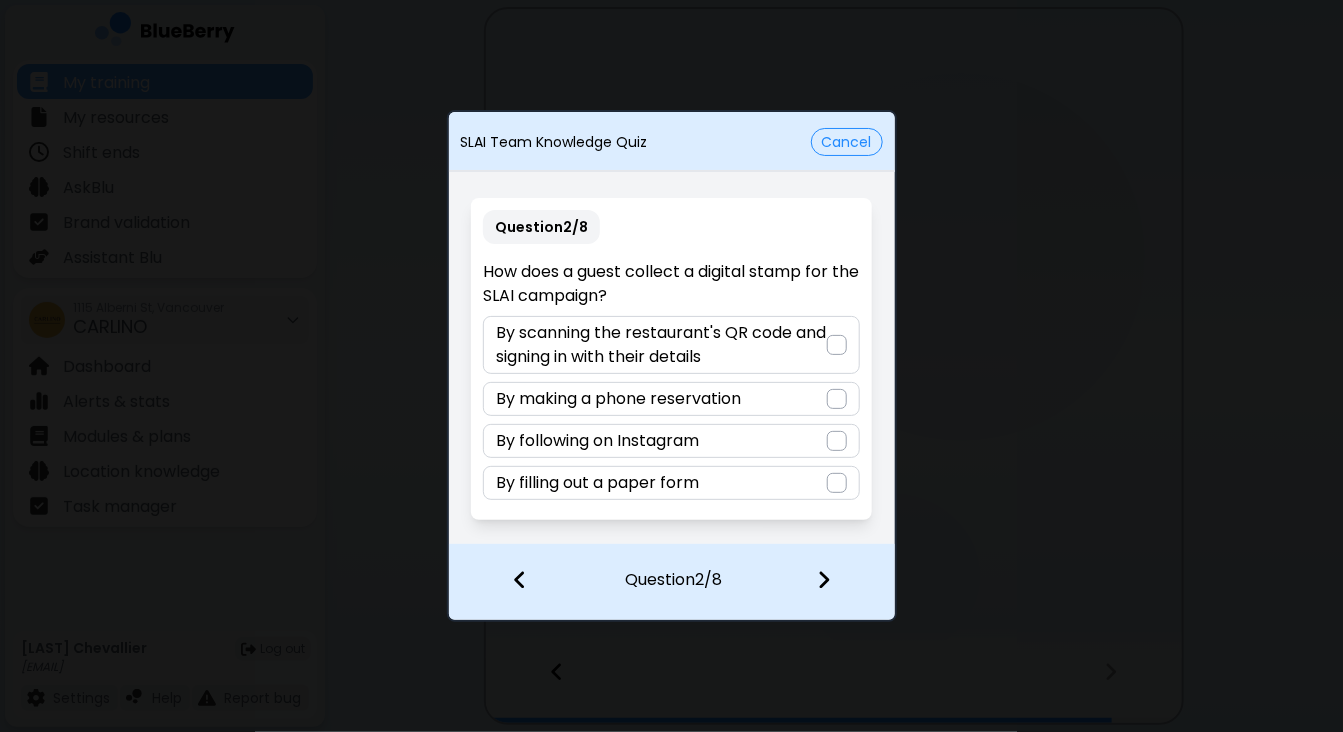 click on "By scanning the restaurant's QR code and signing in with their details" at bounding box center [661, 345] 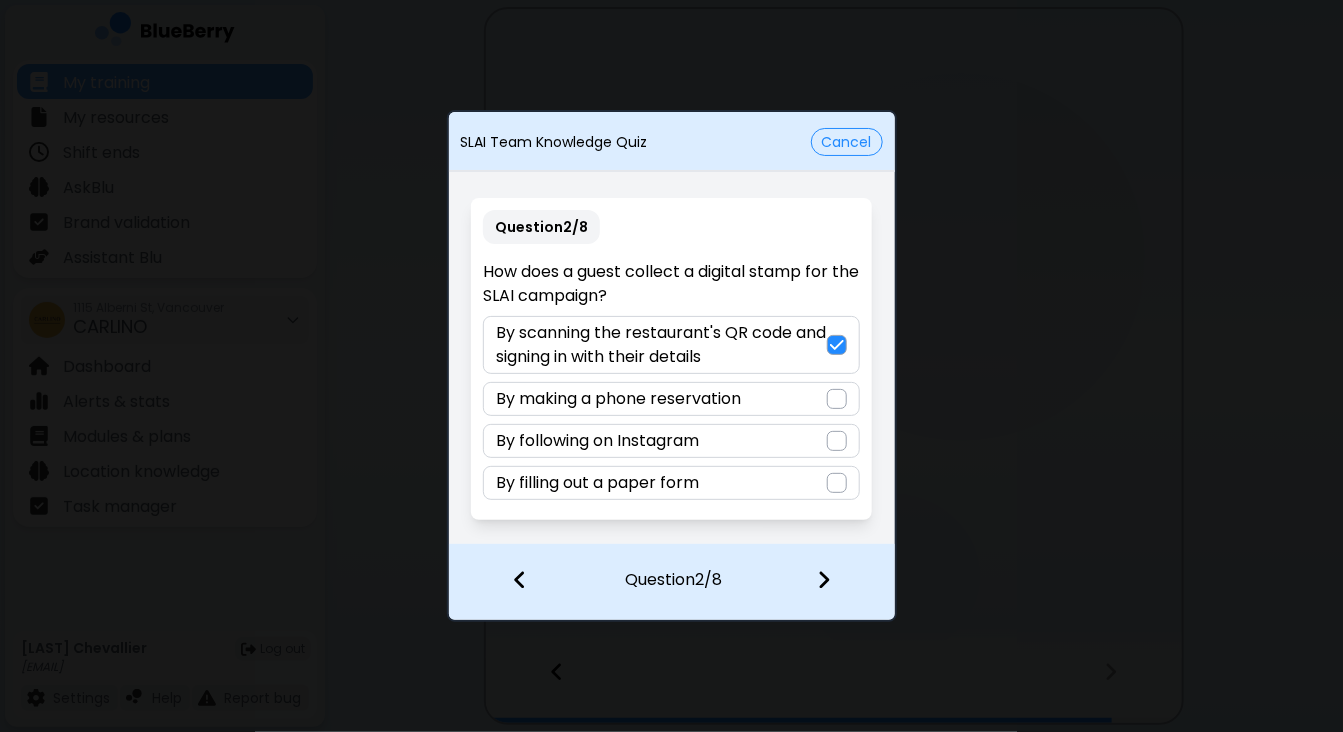 click at bounding box center [836, 582] 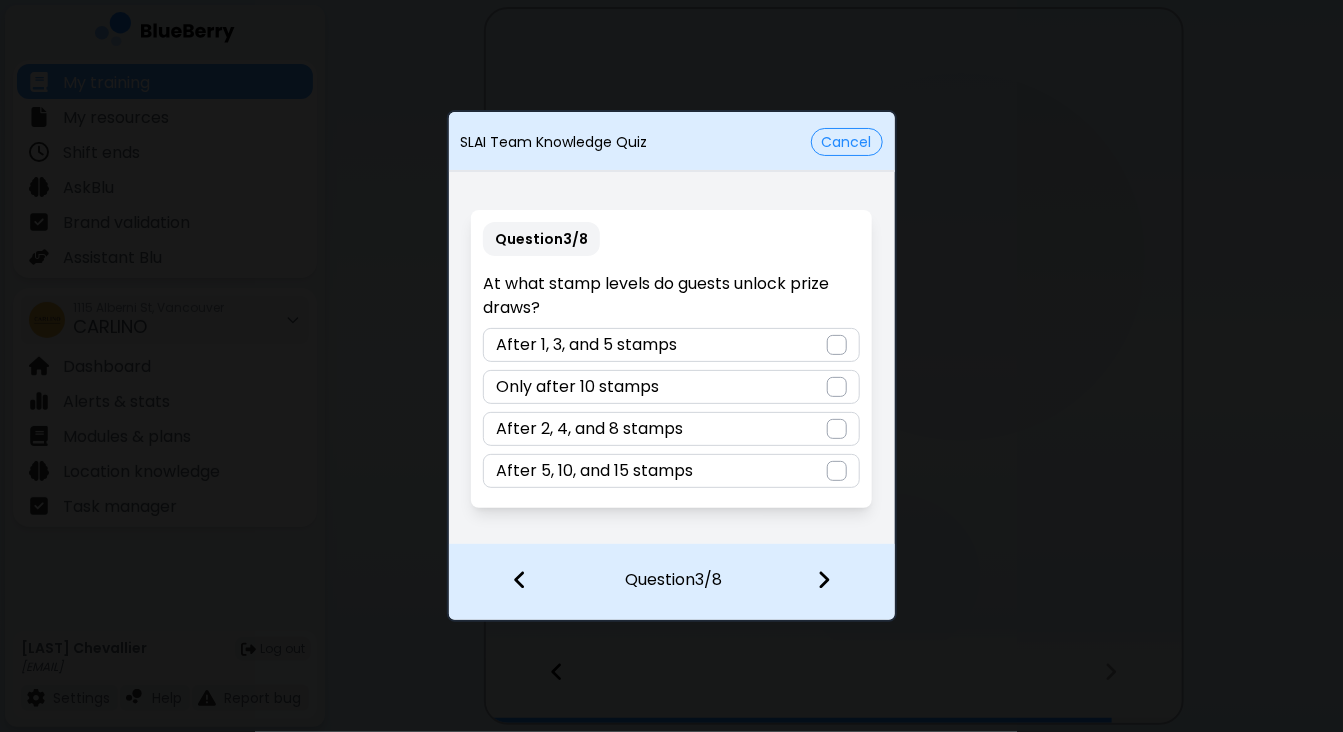 click on "After 1, 3, and 5 stamps" at bounding box center [671, 345] 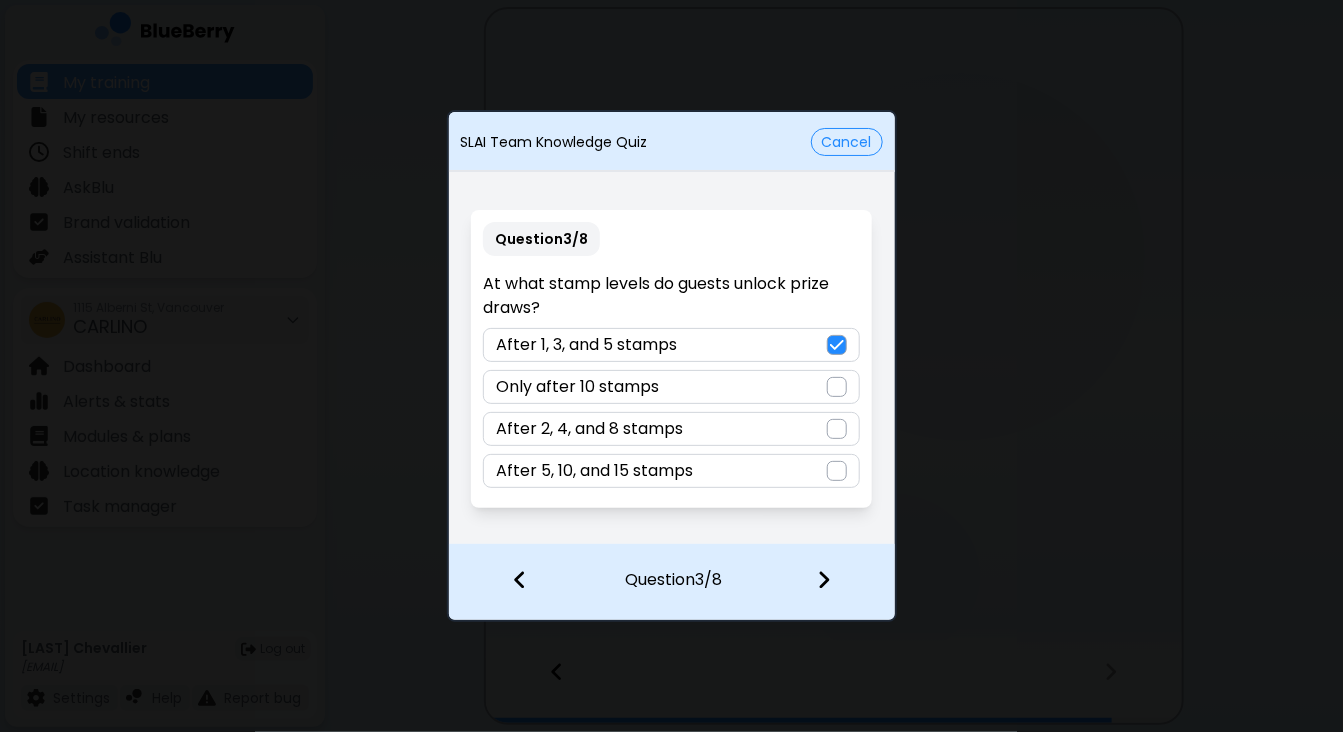 click at bounding box center (824, 580) 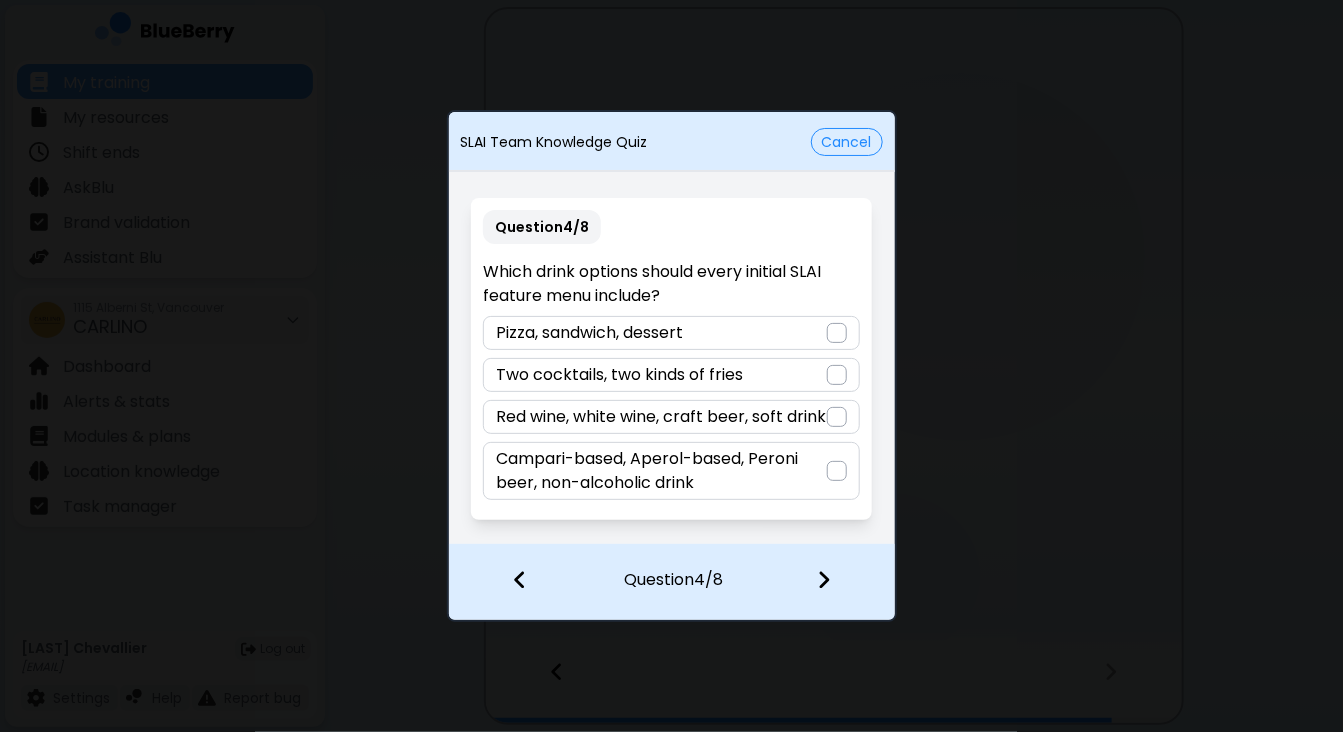 click on "Campari-based, Aperol-based, Peroni beer, non-alcoholic drink" at bounding box center (661, 471) 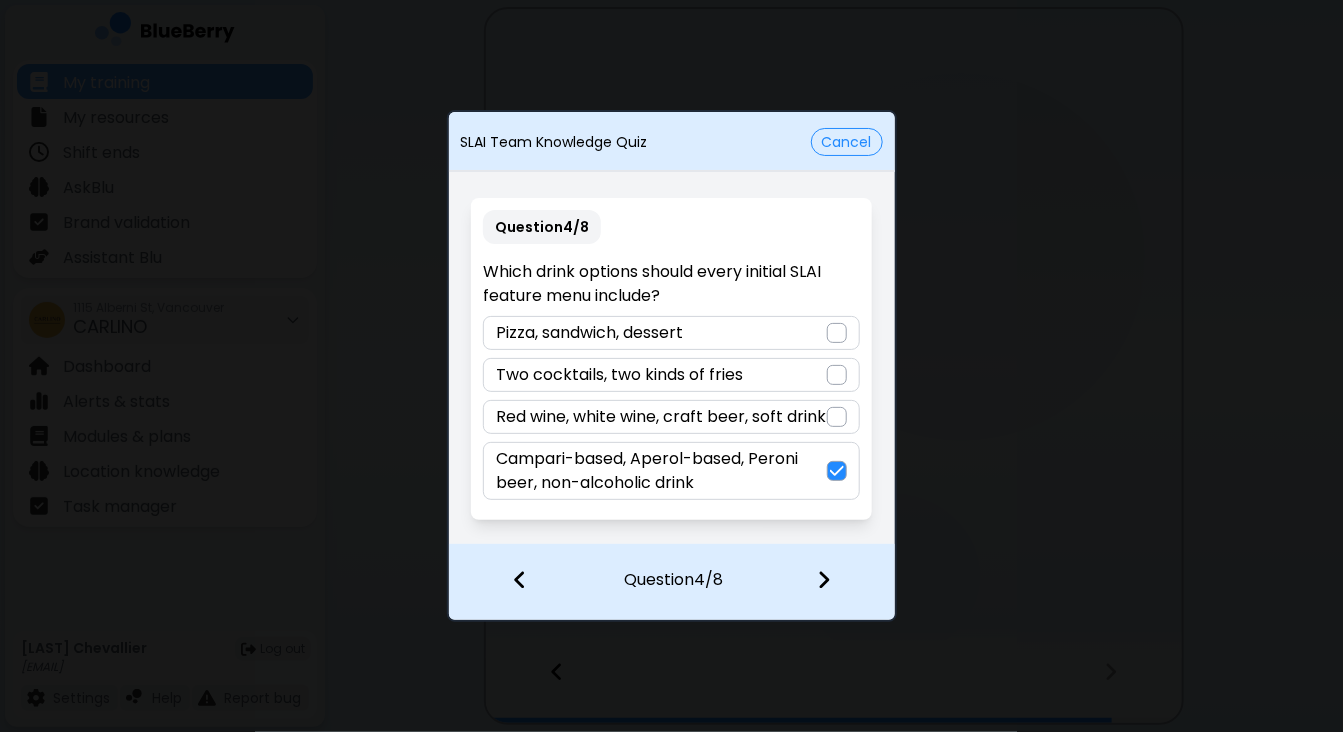 click at bounding box center [824, 580] 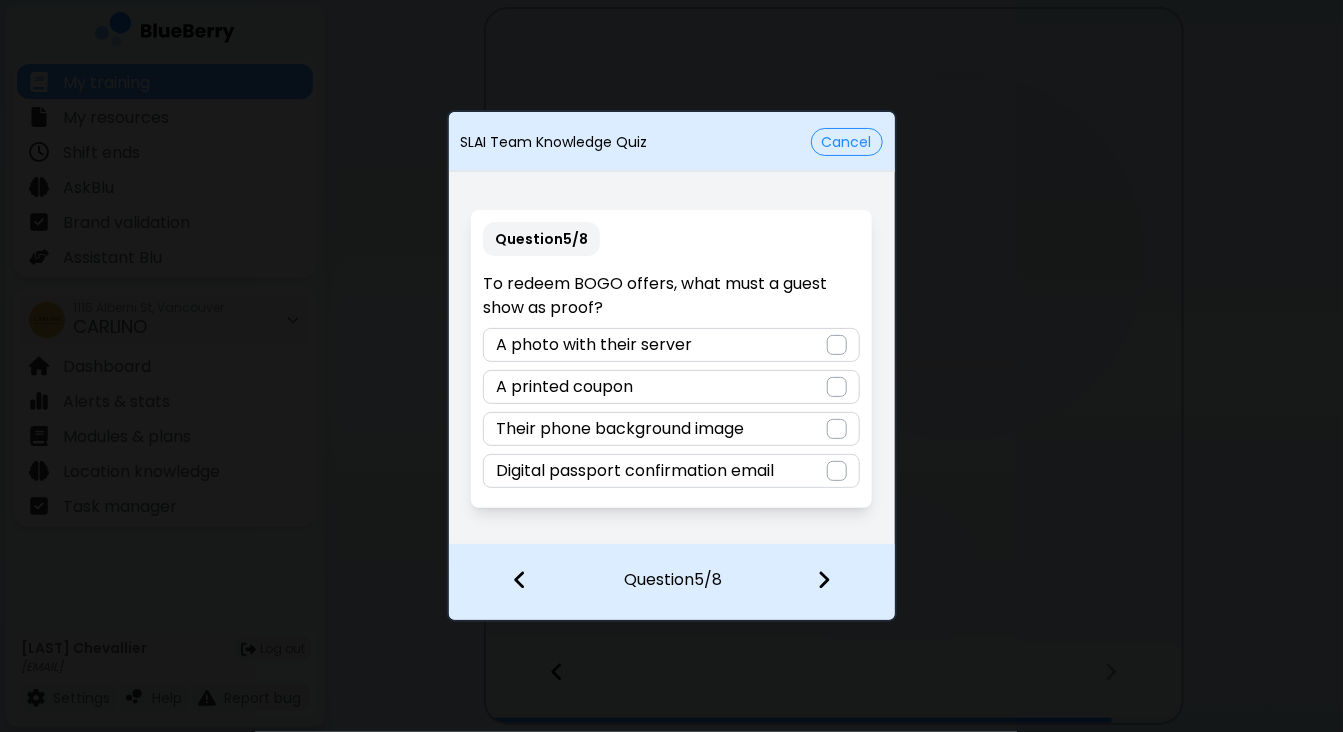 click at bounding box center [837, 471] 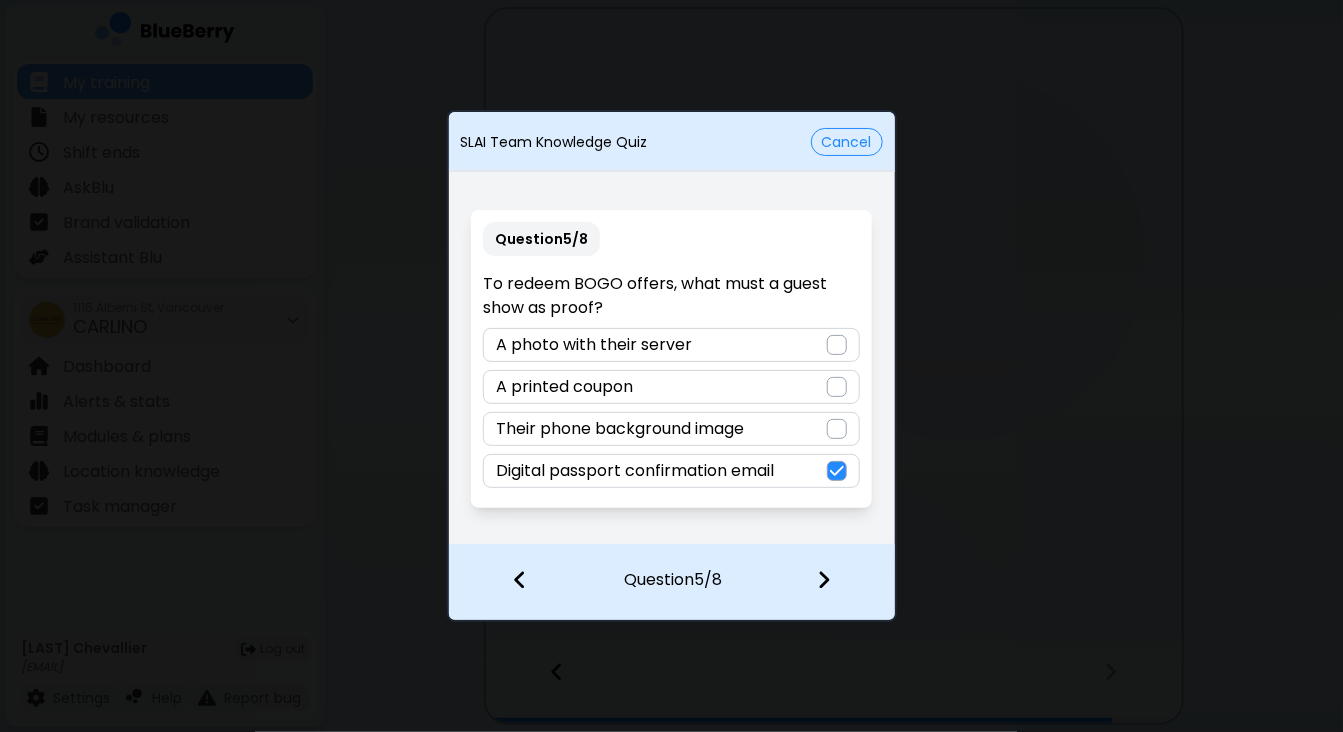 click at bounding box center [824, 580] 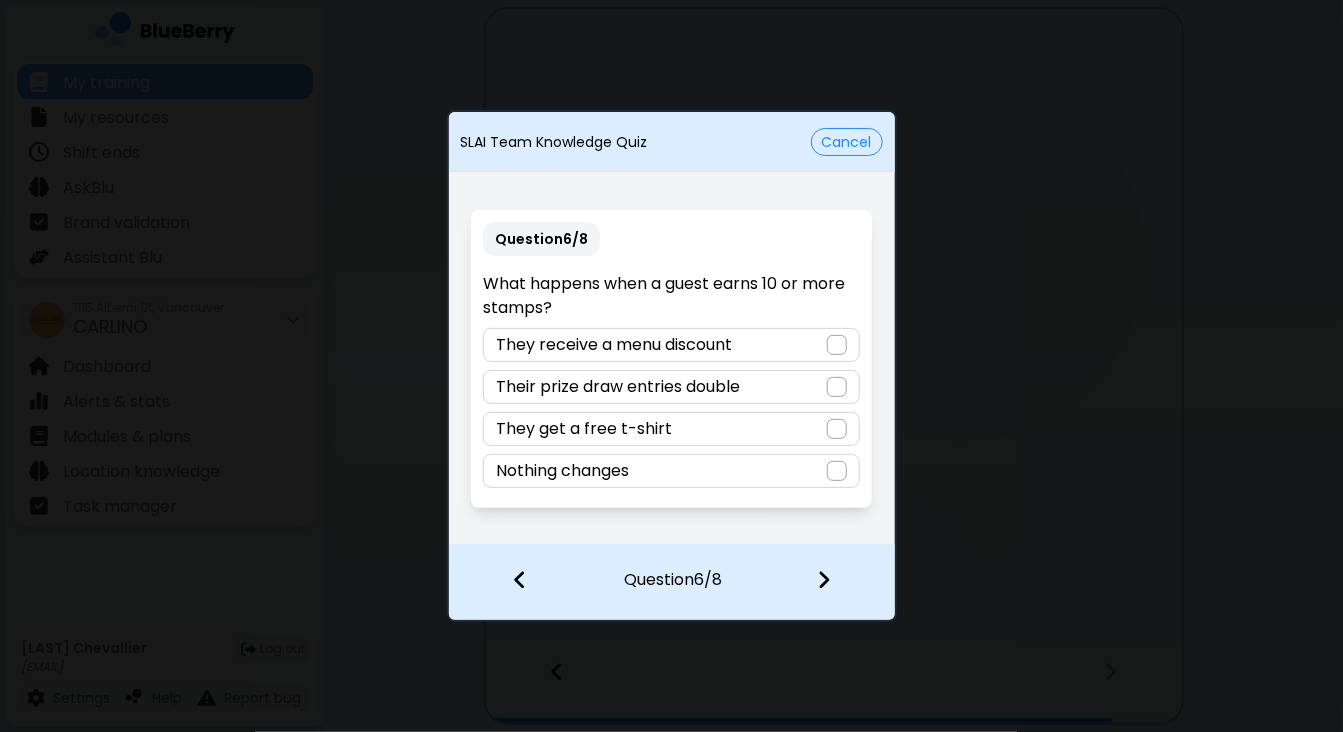 click at bounding box center (837, 387) 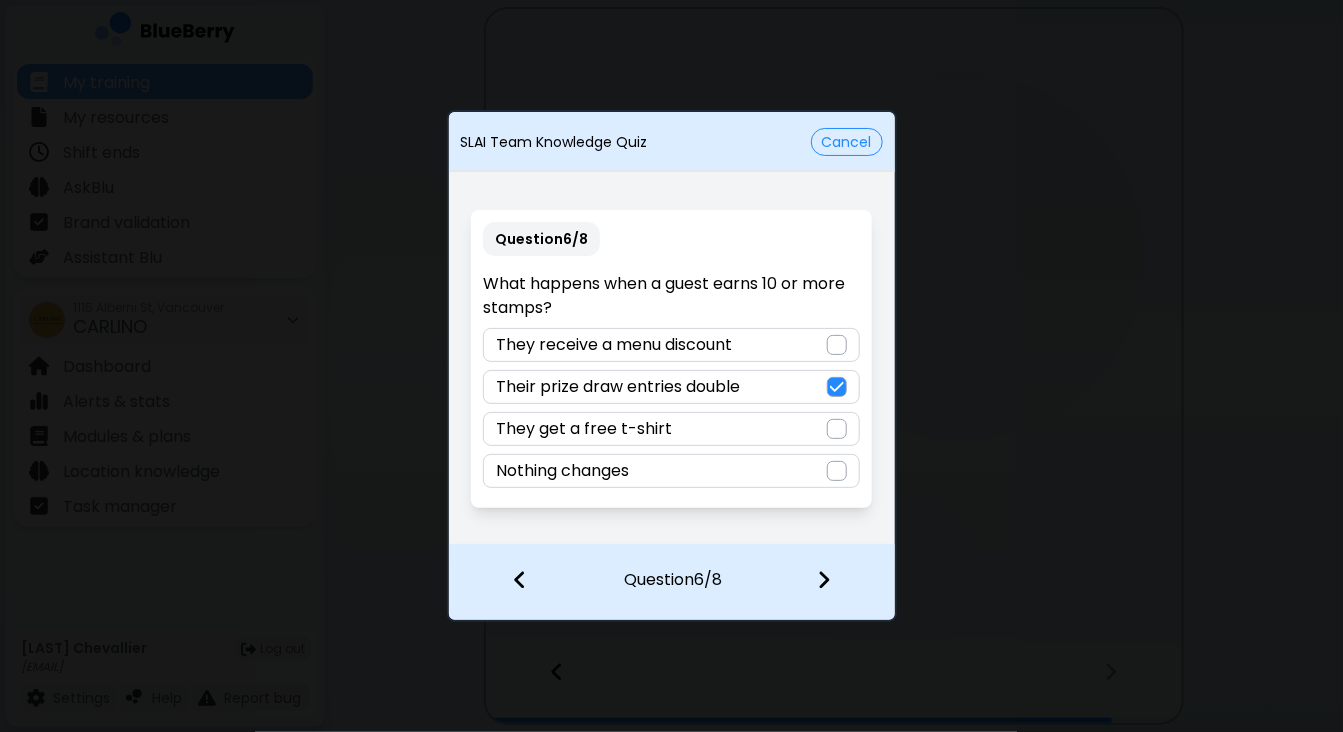 click at bounding box center (824, 580) 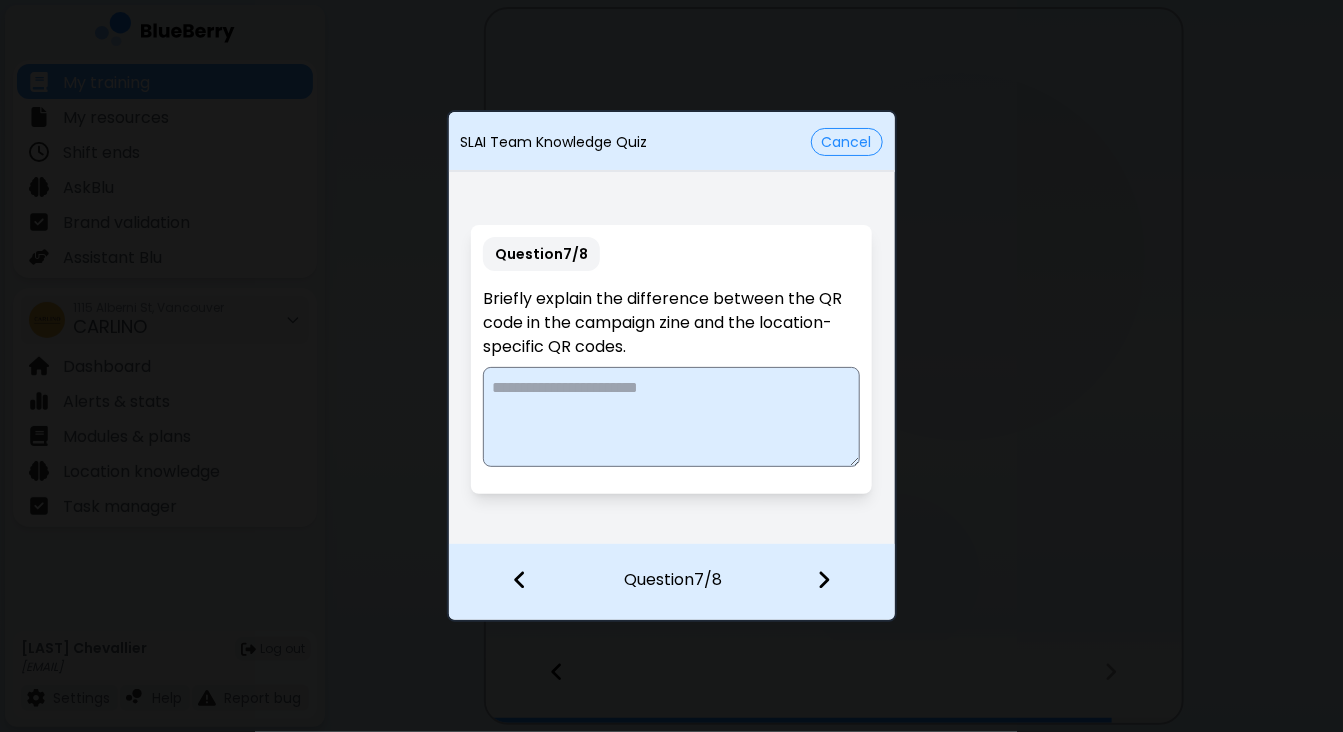 click at bounding box center (671, 417) 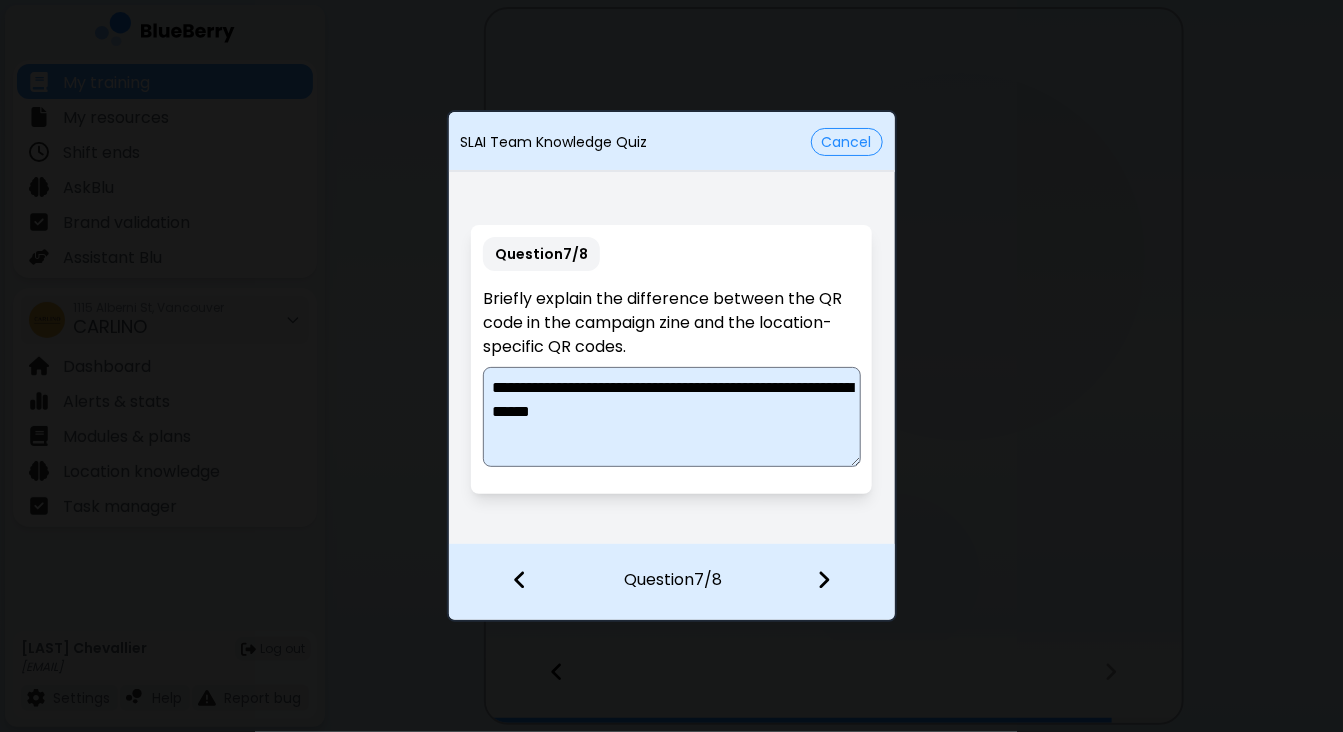 type on "**********" 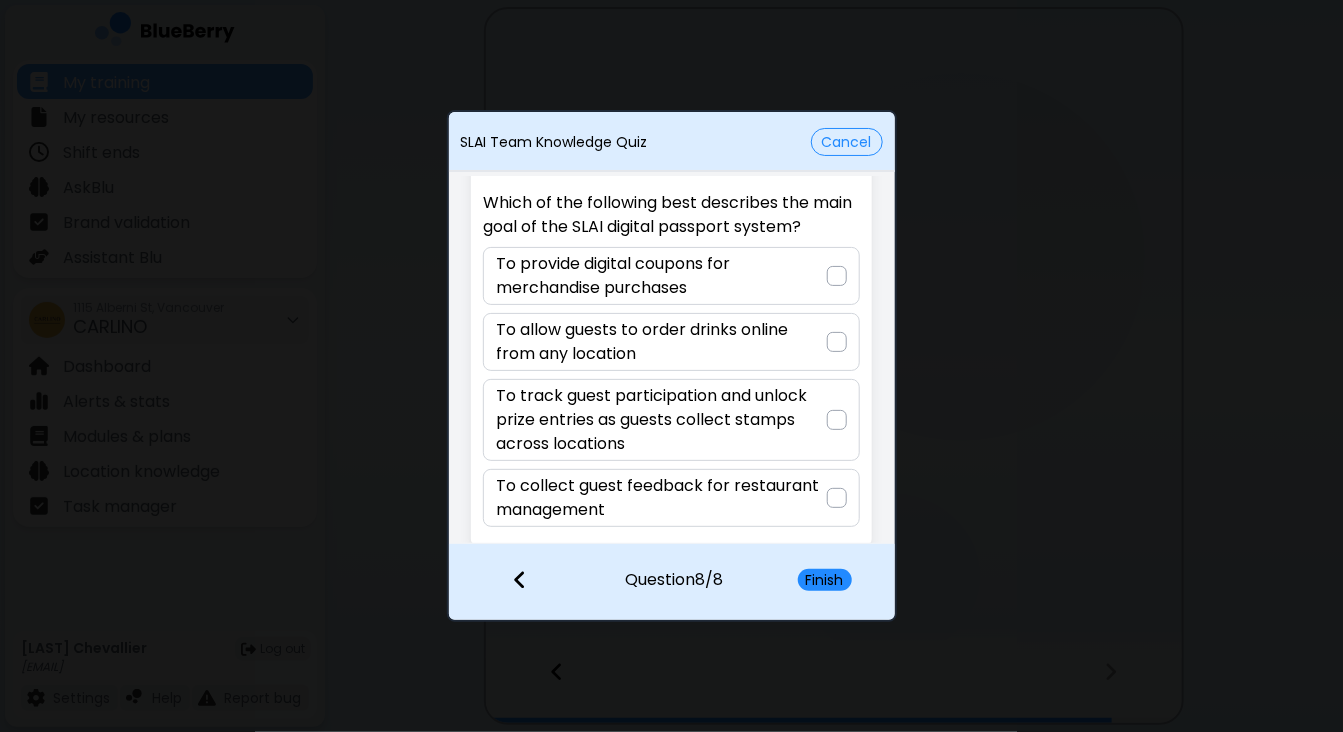 scroll, scrollTop: 63, scrollLeft: 0, axis: vertical 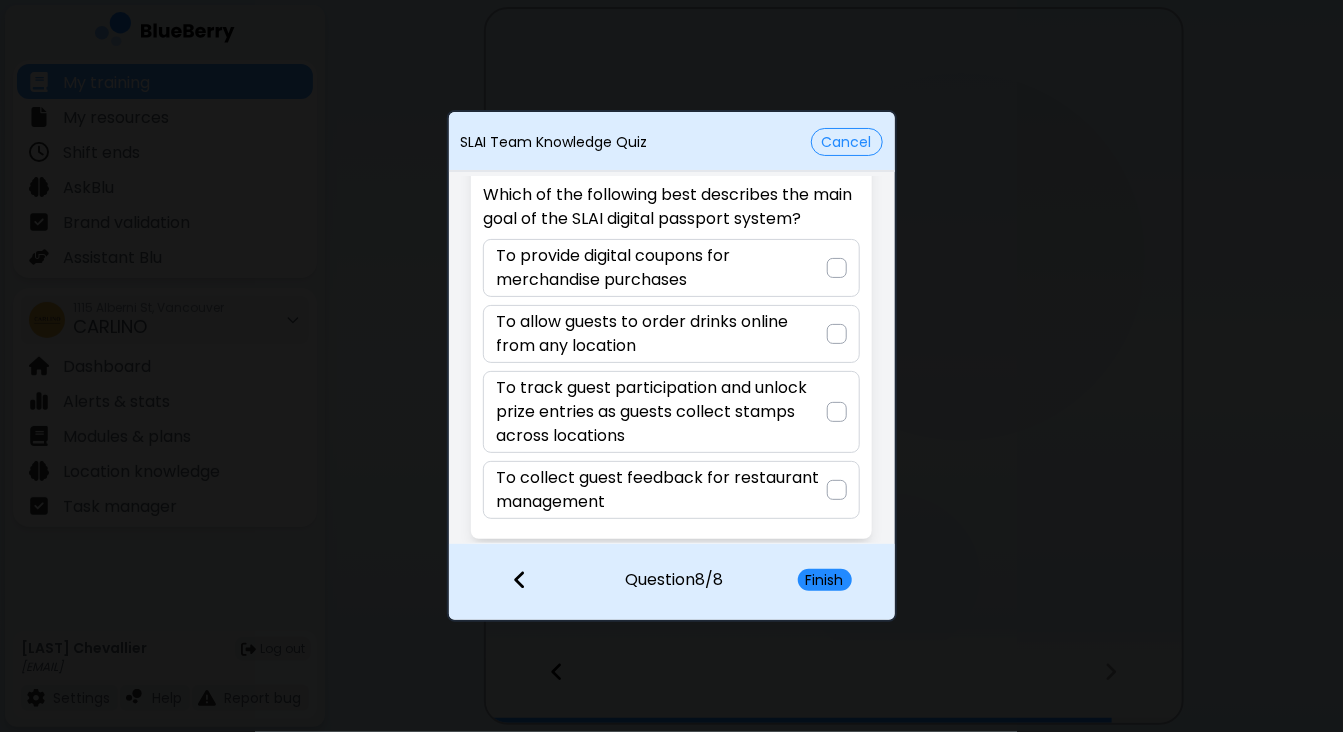 click on "To track guest participation and unlock prize entries as guests collect stamps across locations" at bounding box center [661, 412] 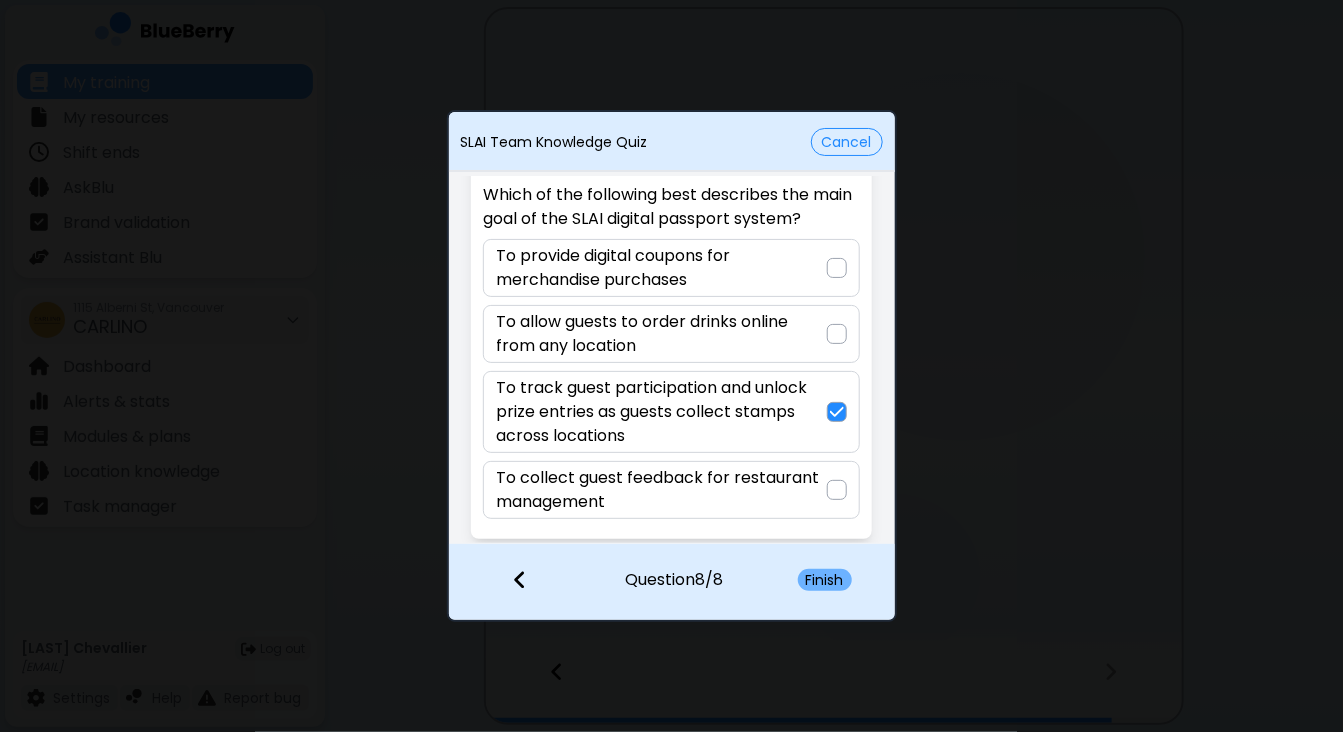 click on "Finish" at bounding box center [825, 580] 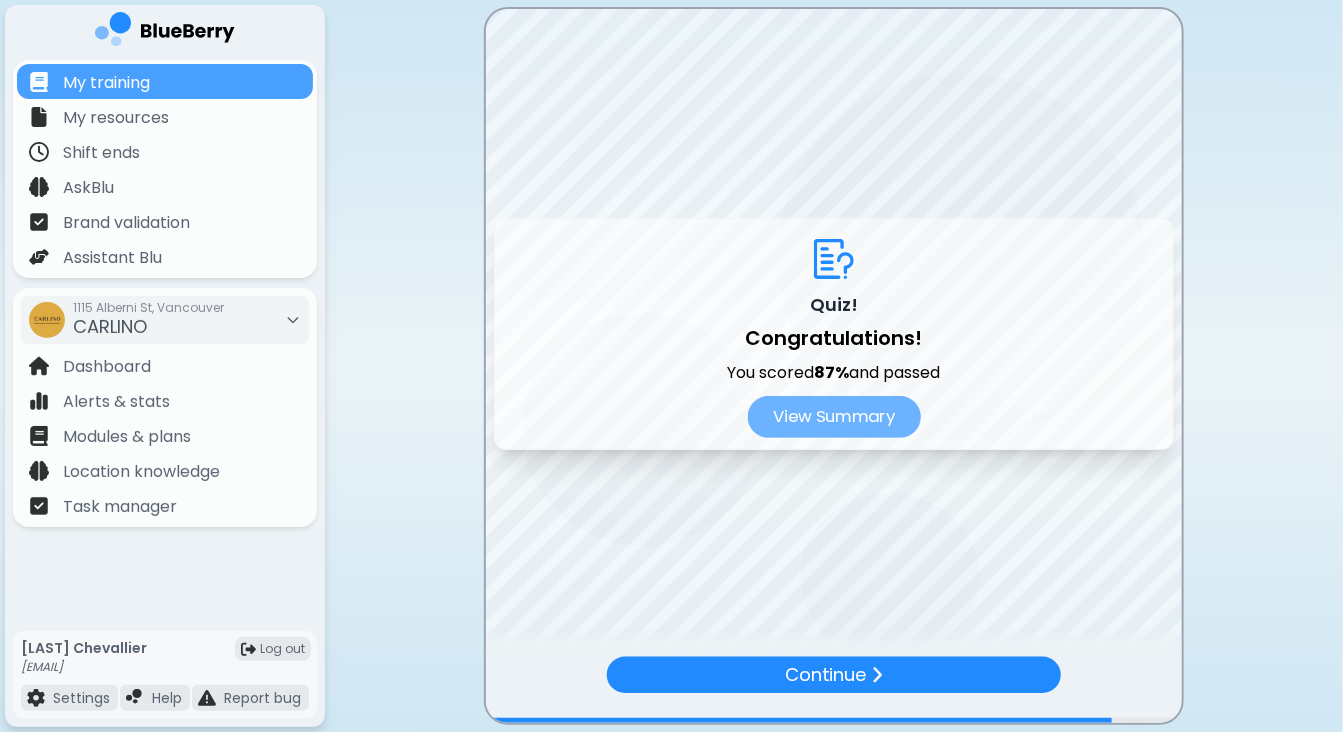 click on "View Summary" at bounding box center [833, 417] 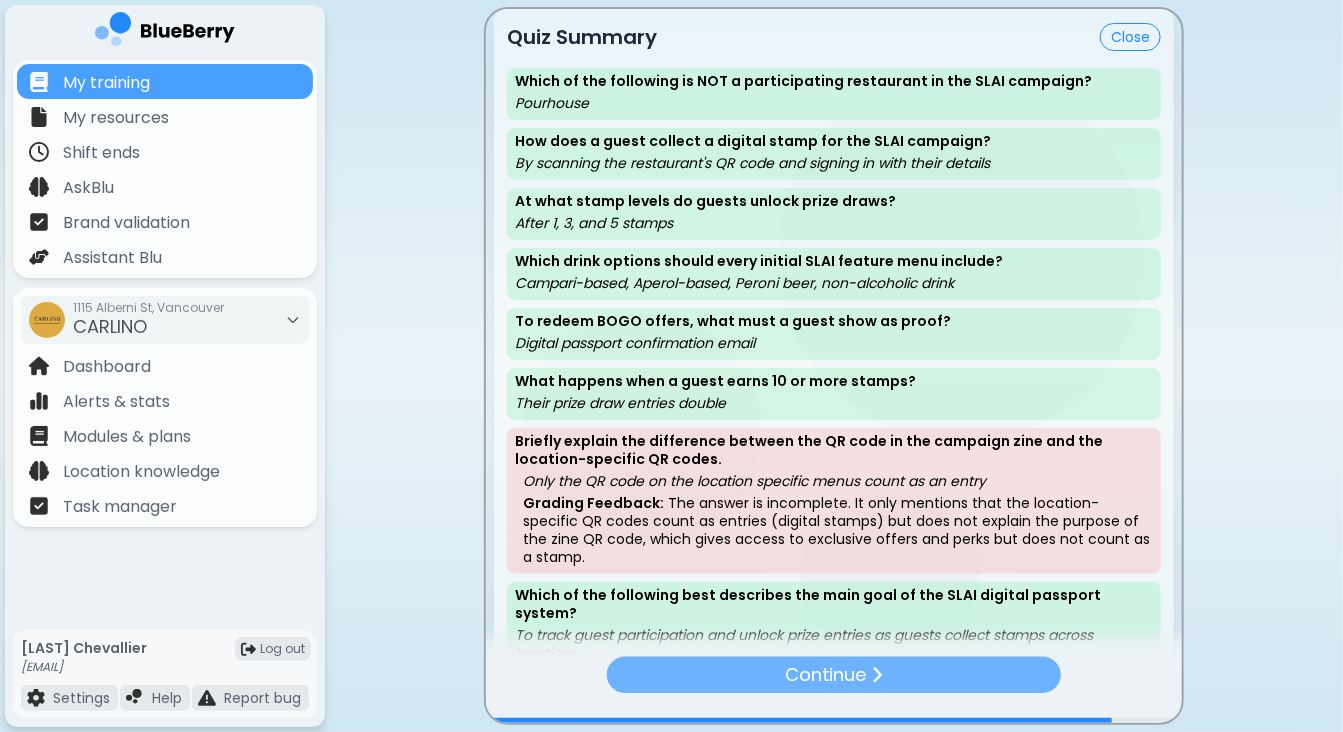 click at bounding box center (877, 674) 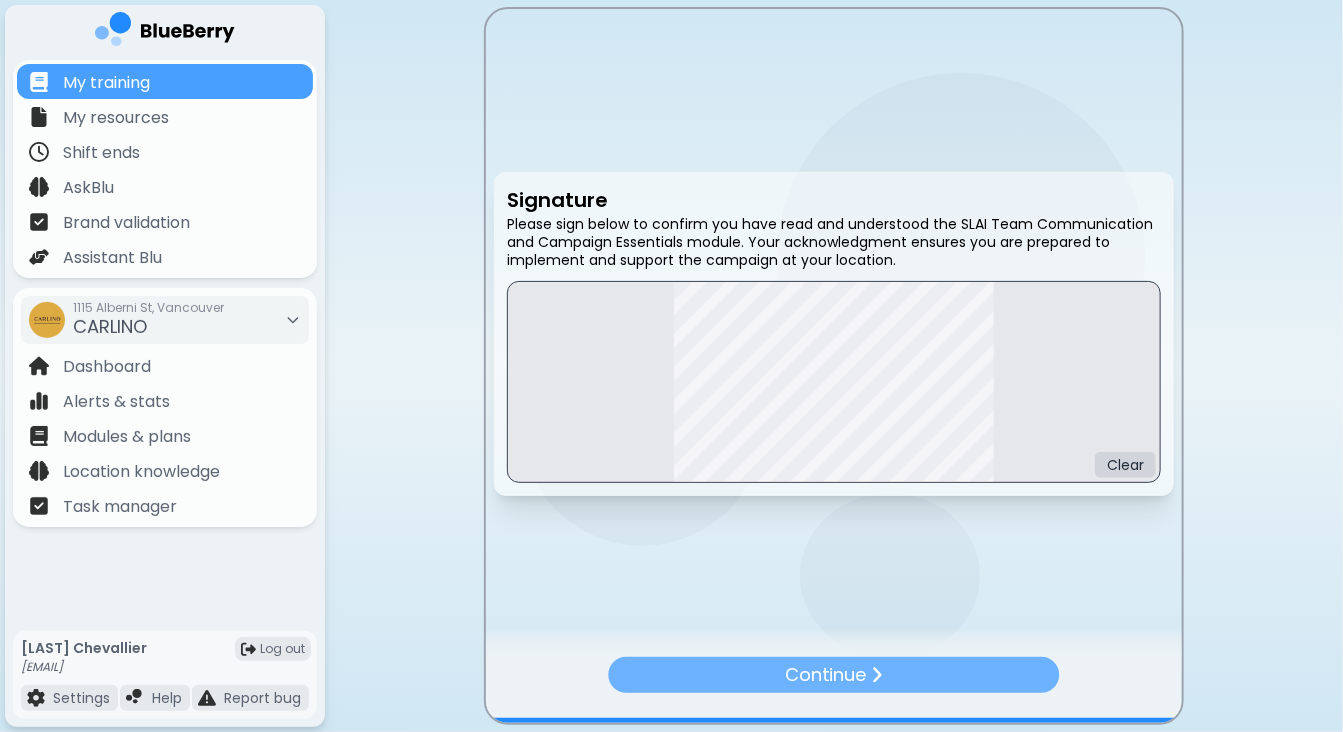 click on "Continue" at bounding box center (833, 675) 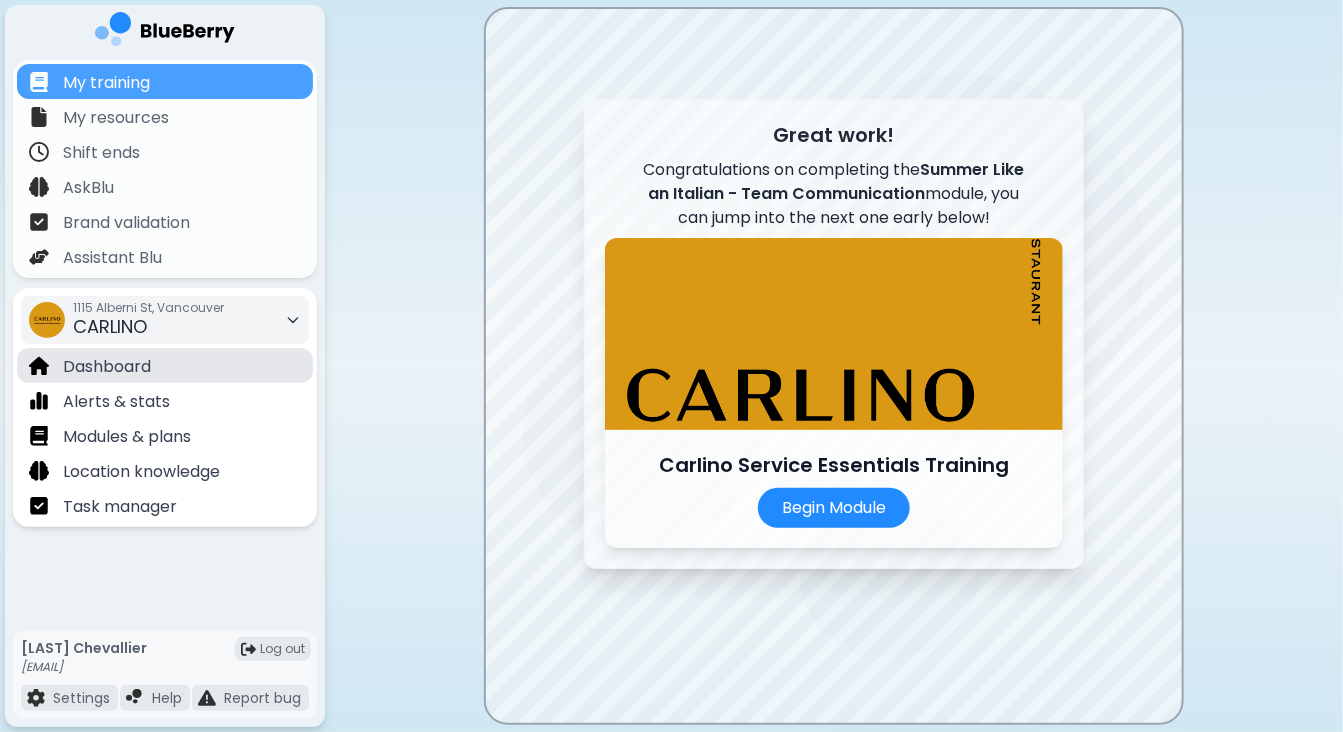 click on "Dashboard" at bounding box center [107, 367] 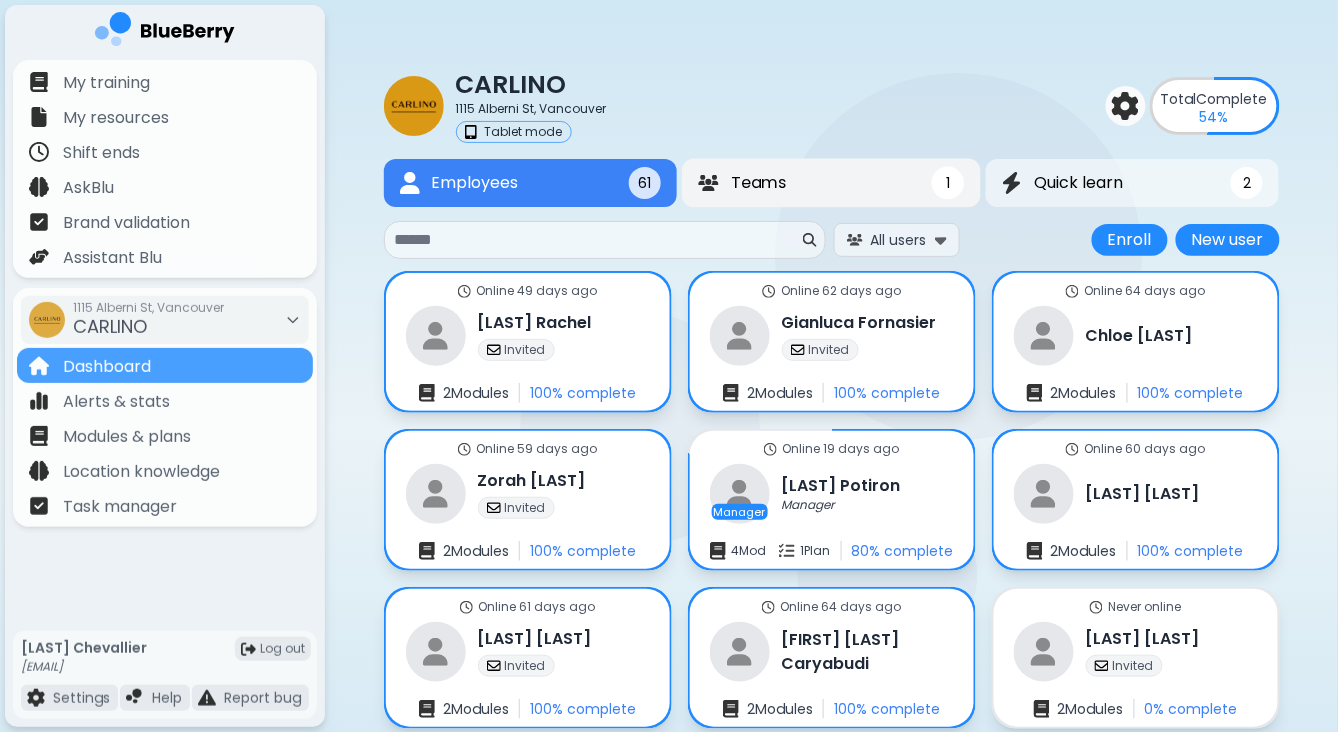 click on "Teams 1" at bounding box center (831, 183) 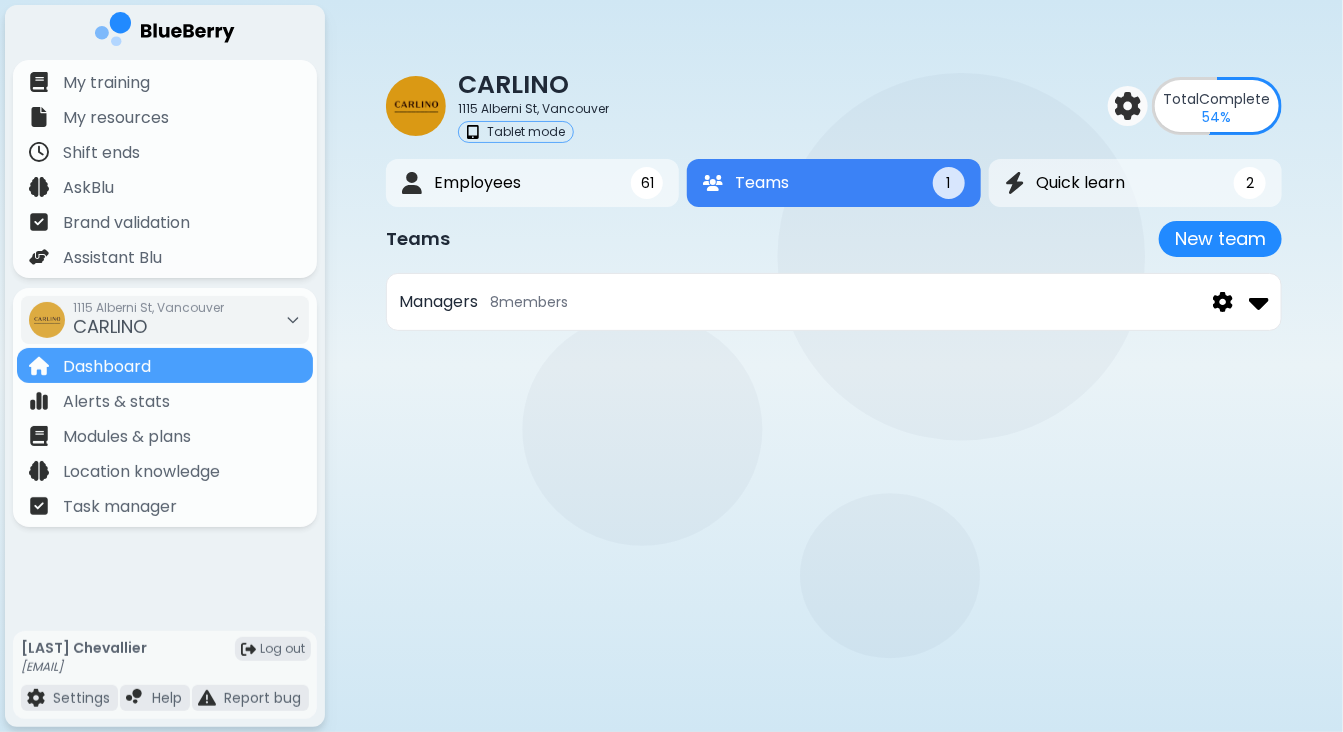click on "Managers 8  member s" at bounding box center (834, 302) 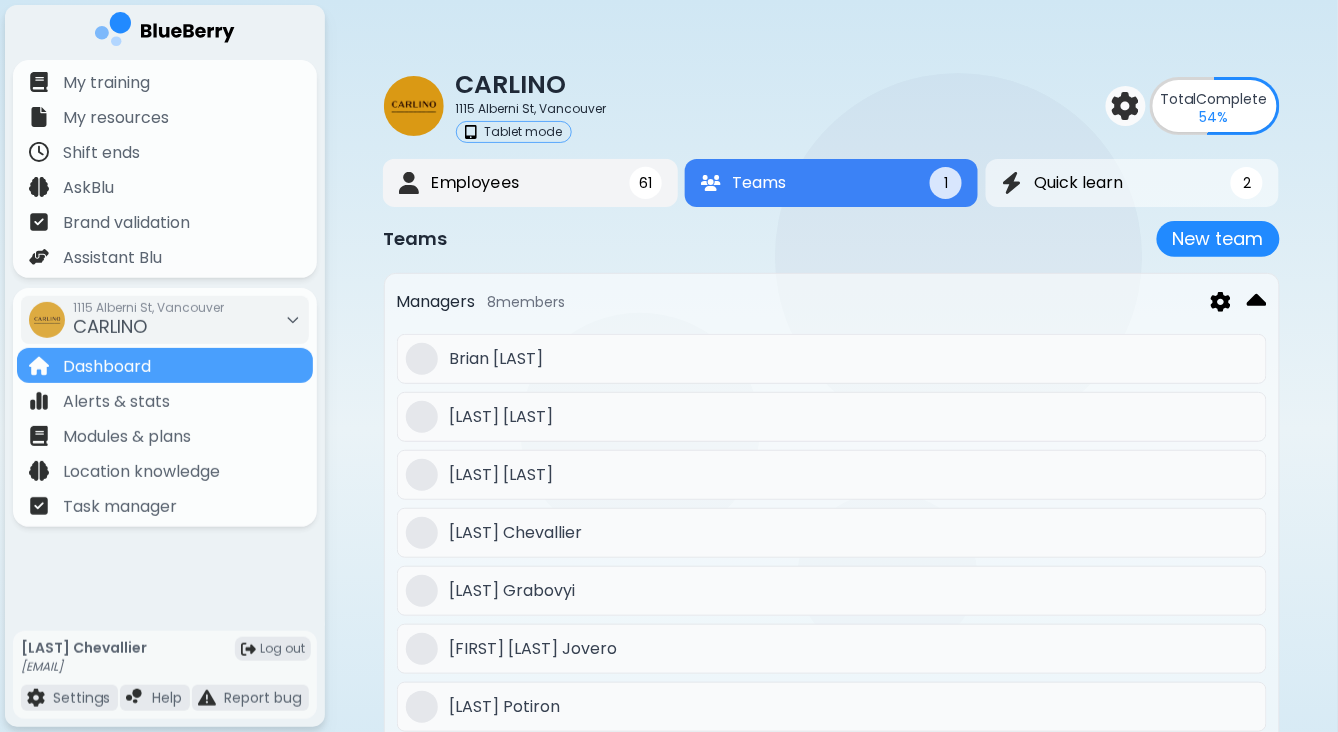 click on "Employees 61" at bounding box center (530, 183) 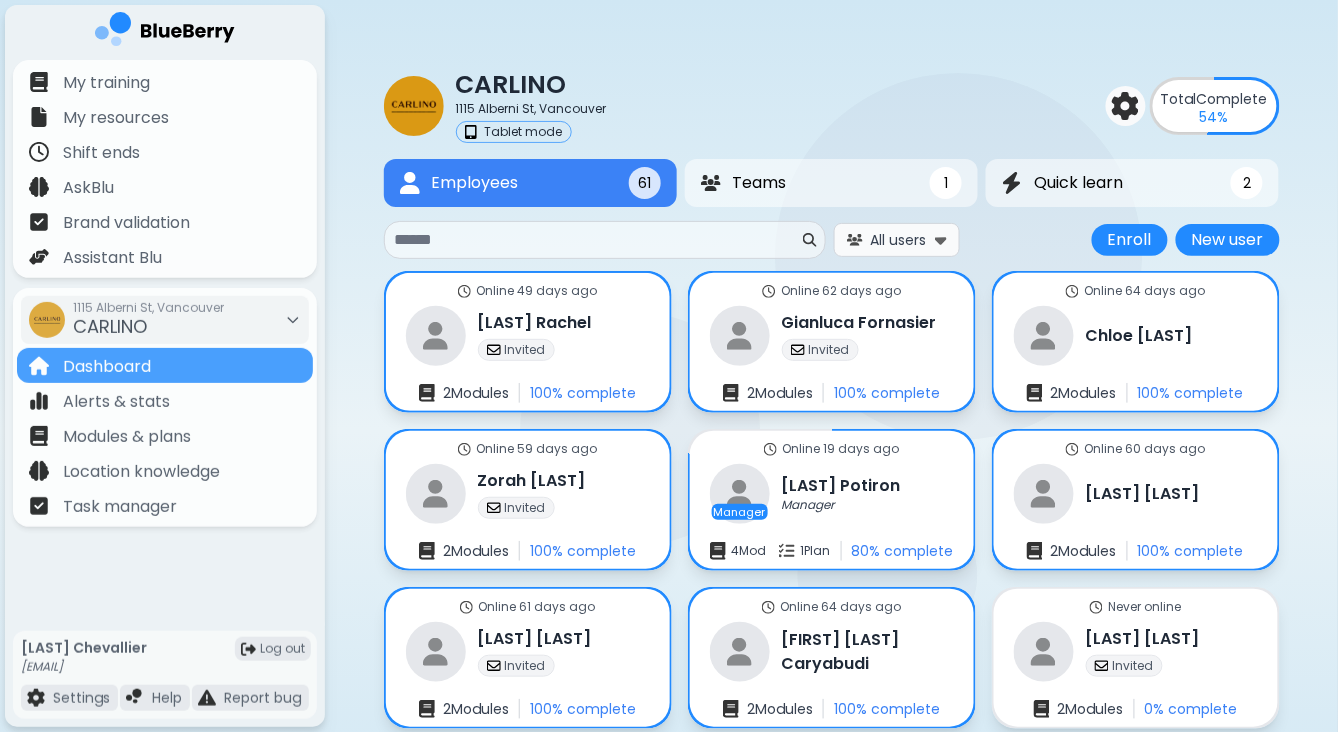 click on "All users" at bounding box center (899, 240) 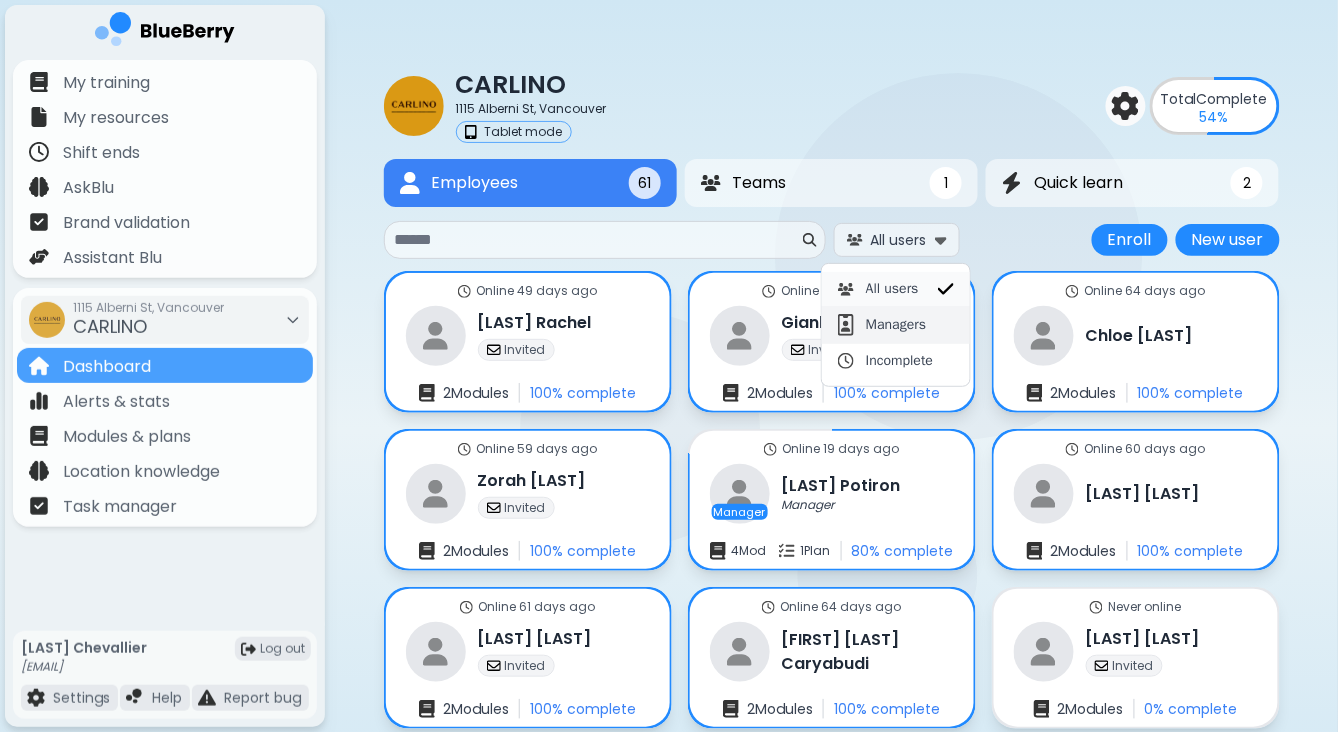 click on "Managers" at bounding box center [896, 325] 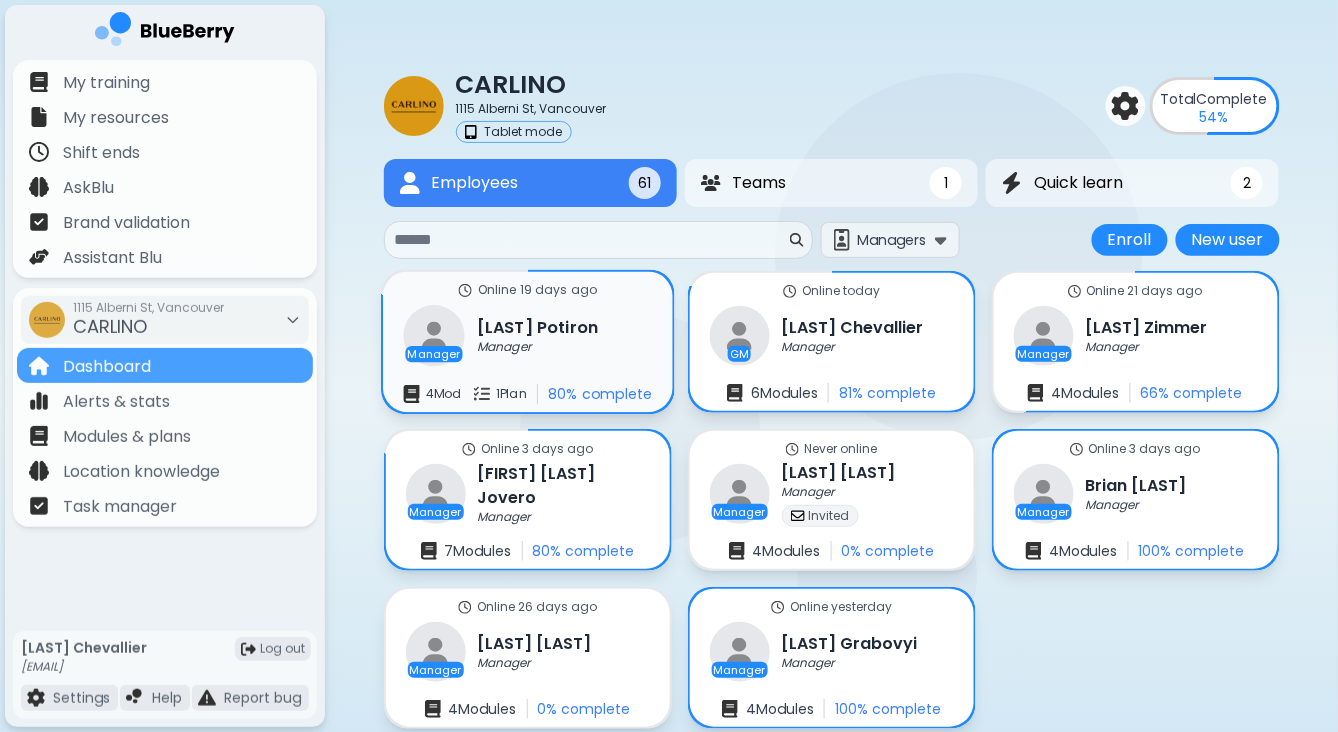 click on "Manager [LAST] Potiron Manager 4 Mod 1 Plan 80 % complete" at bounding box center [528, 342] 